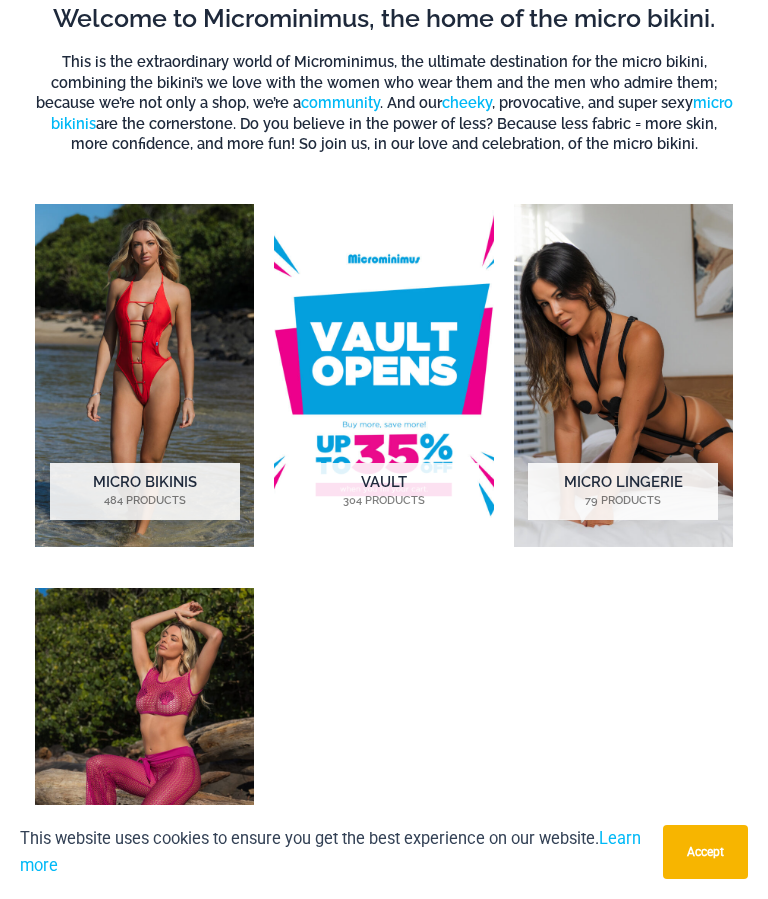 scroll, scrollTop: 902, scrollLeft: 0, axis: vertical 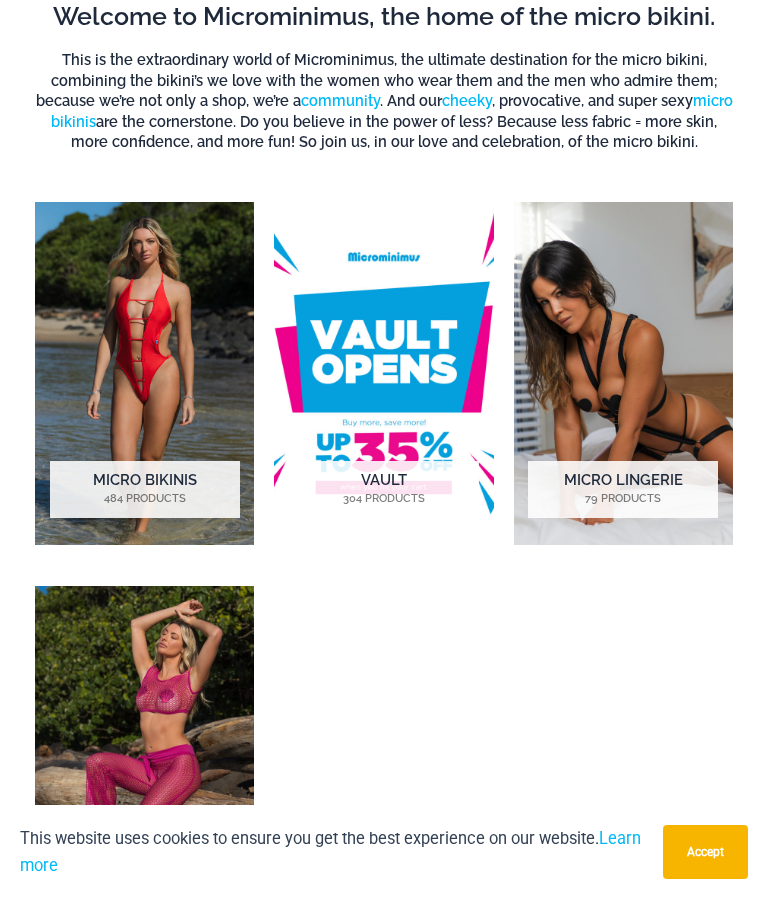 click at bounding box center (623, 373) 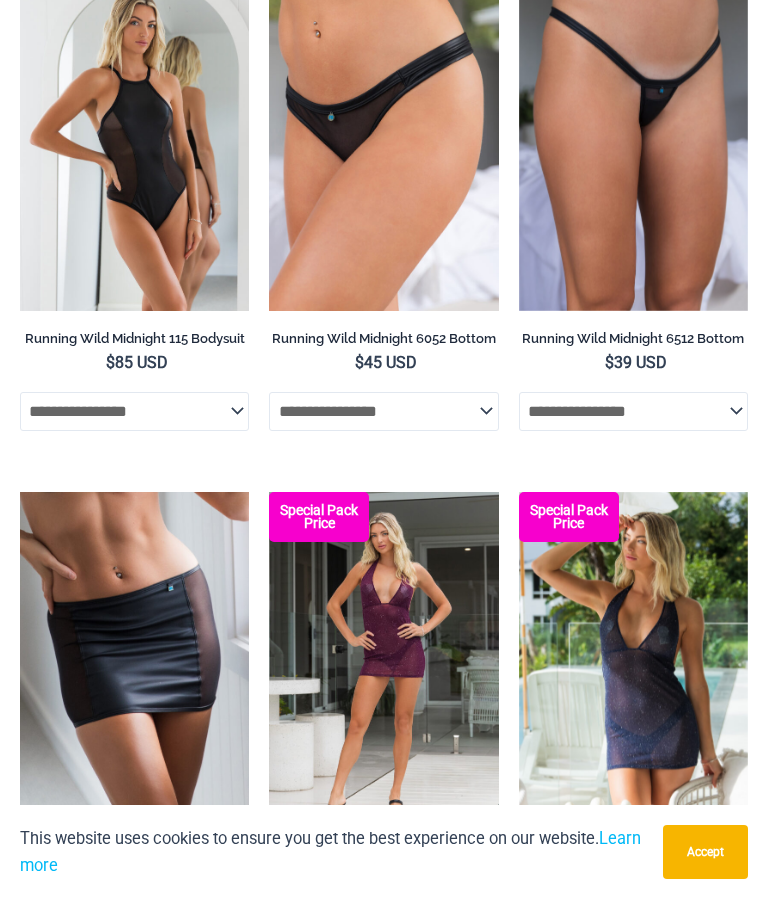 scroll, scrollTop: 1523, scrollLeft: 0, axis: vertical 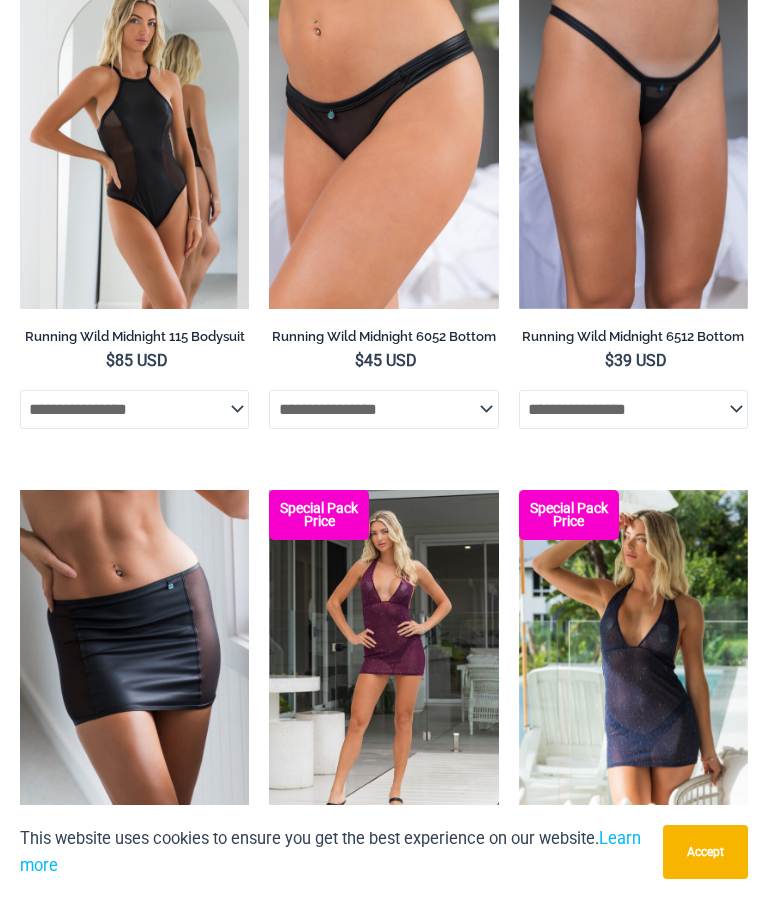 click on "Accept" at bounding box center (705, 852) 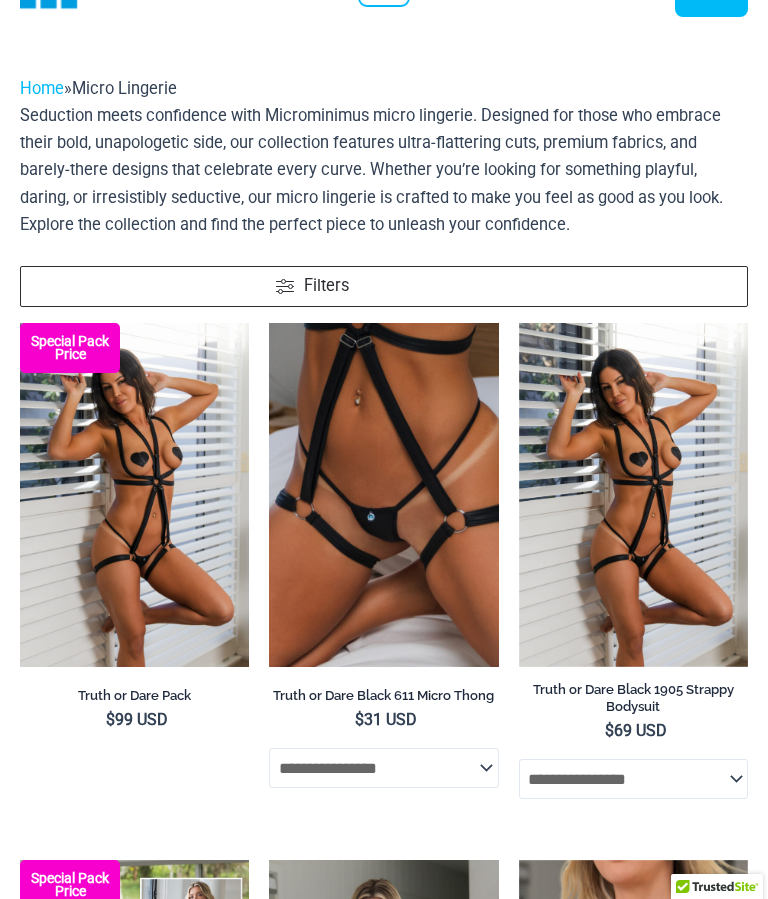 scroll, scrollTop: 91, scrollLeft: 0, axis: vertical 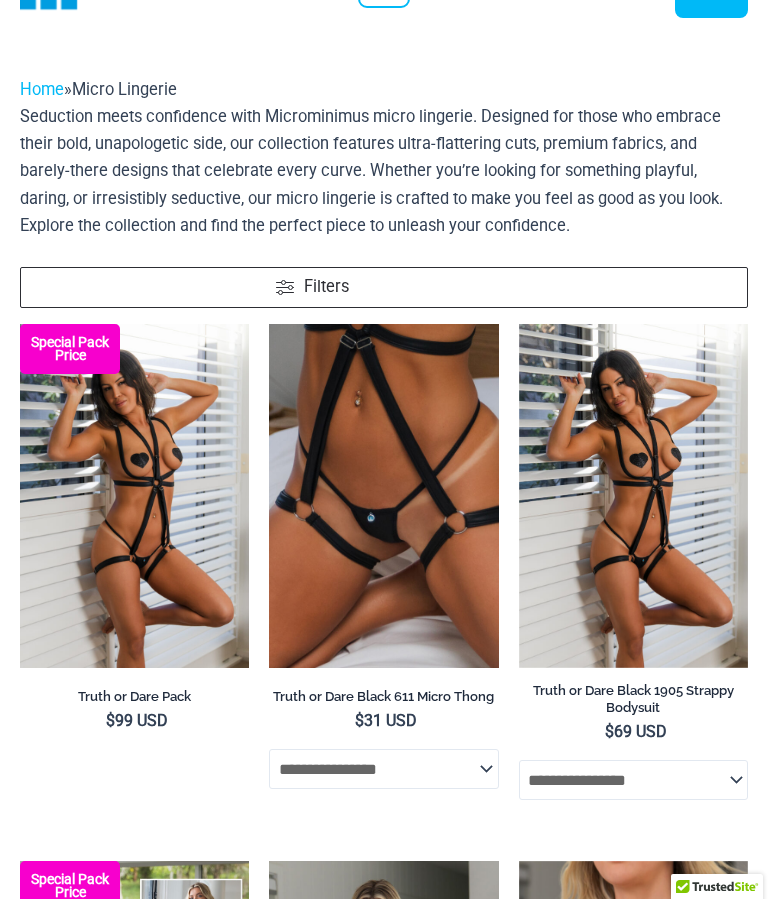 click at bounding box center [519, 324] 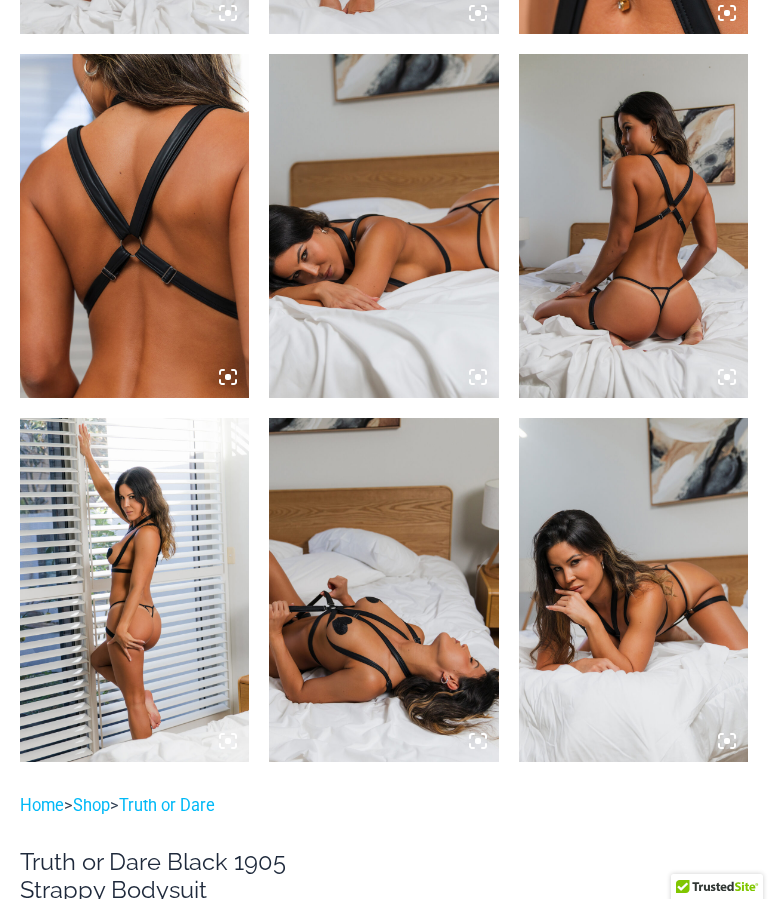 scroll, scrollTop: 1569, scrollLeft: 0, axis: vertical 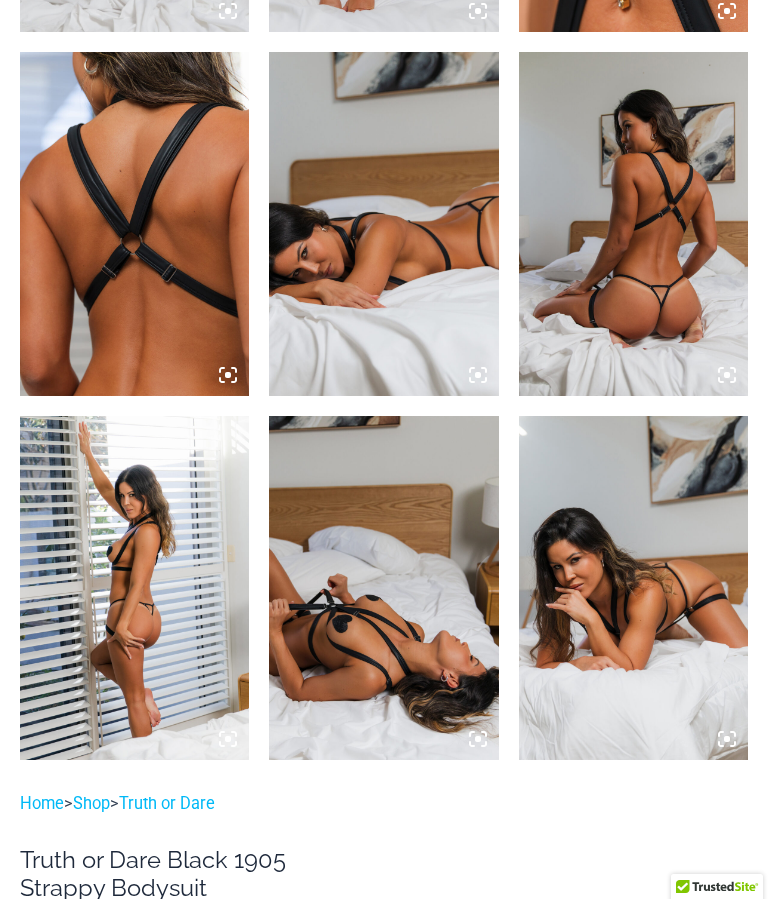 click at bounding box center [134, 588] 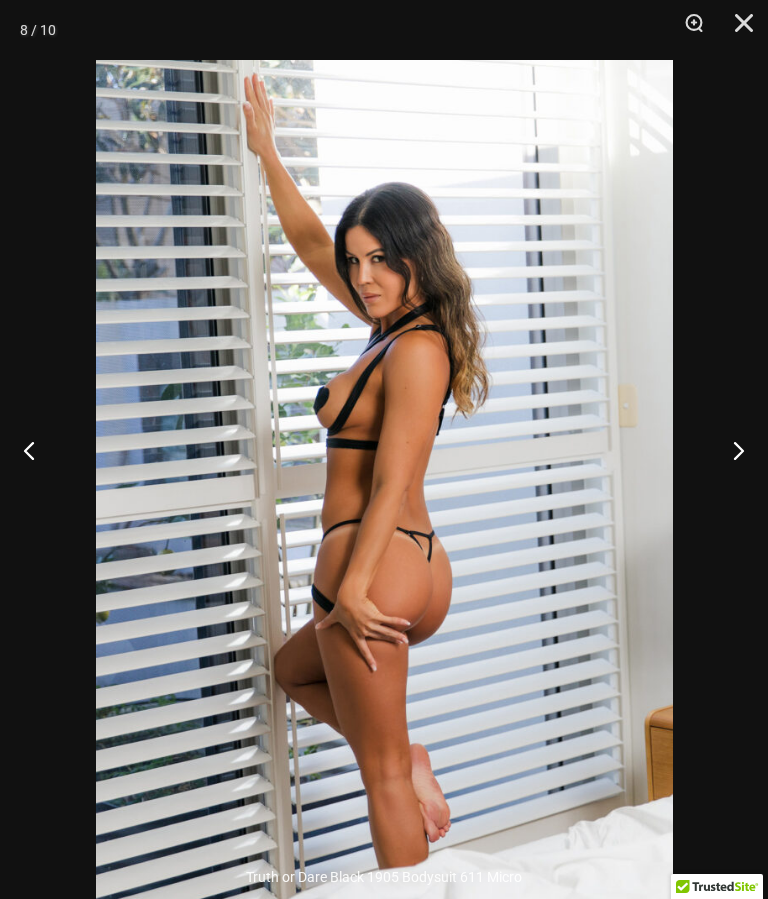 click at bounding box center [37, 450] 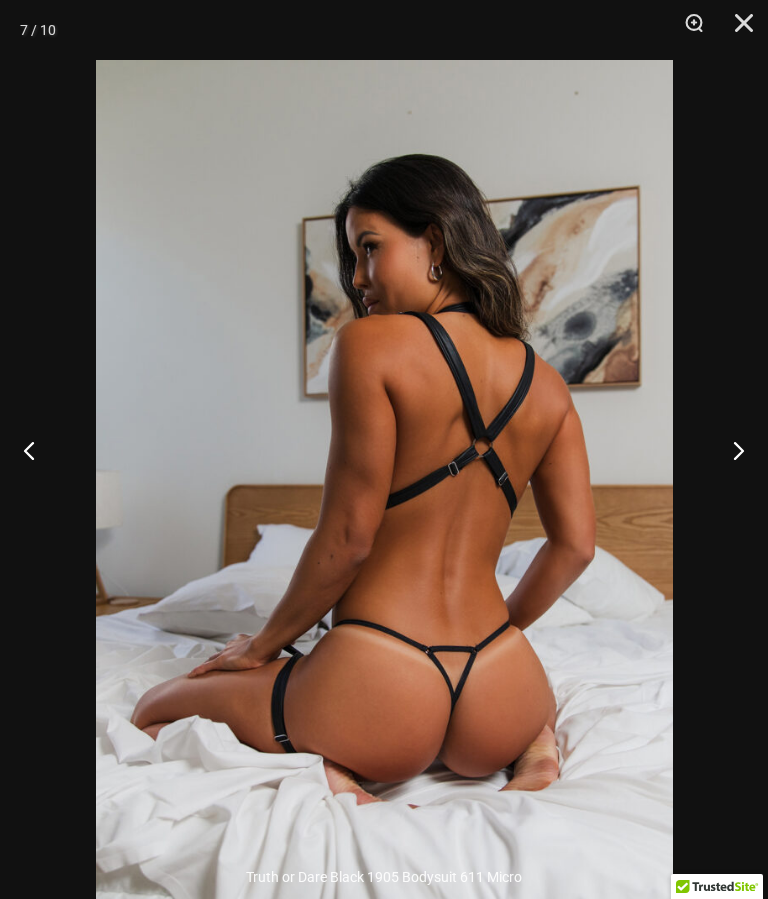 click at bounding box center [37, 450] 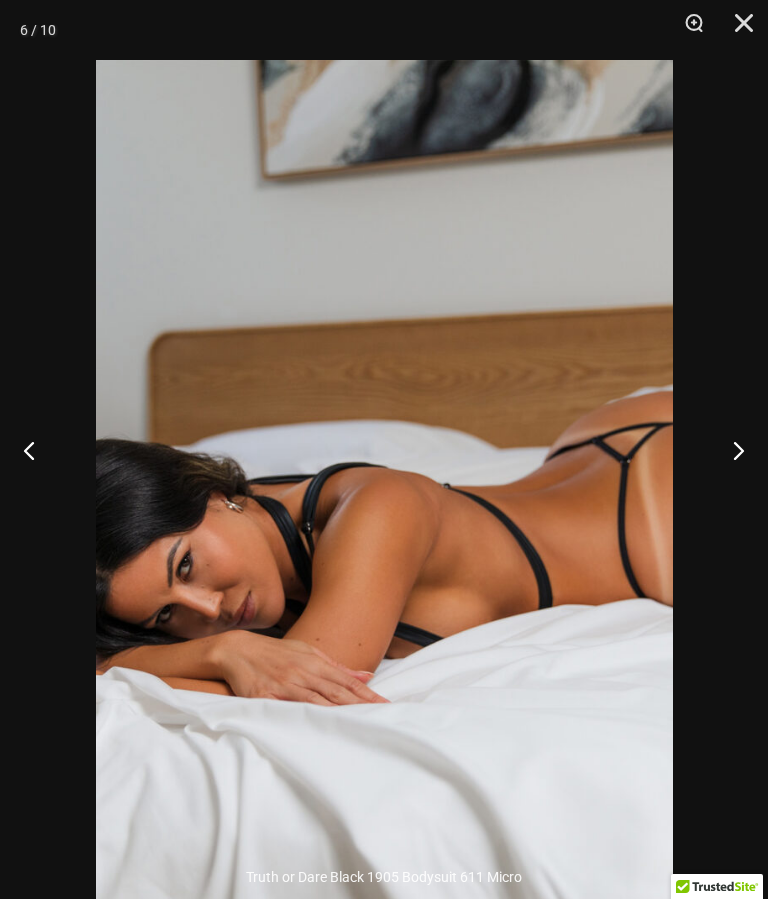 click at bounding box center (37, 450) 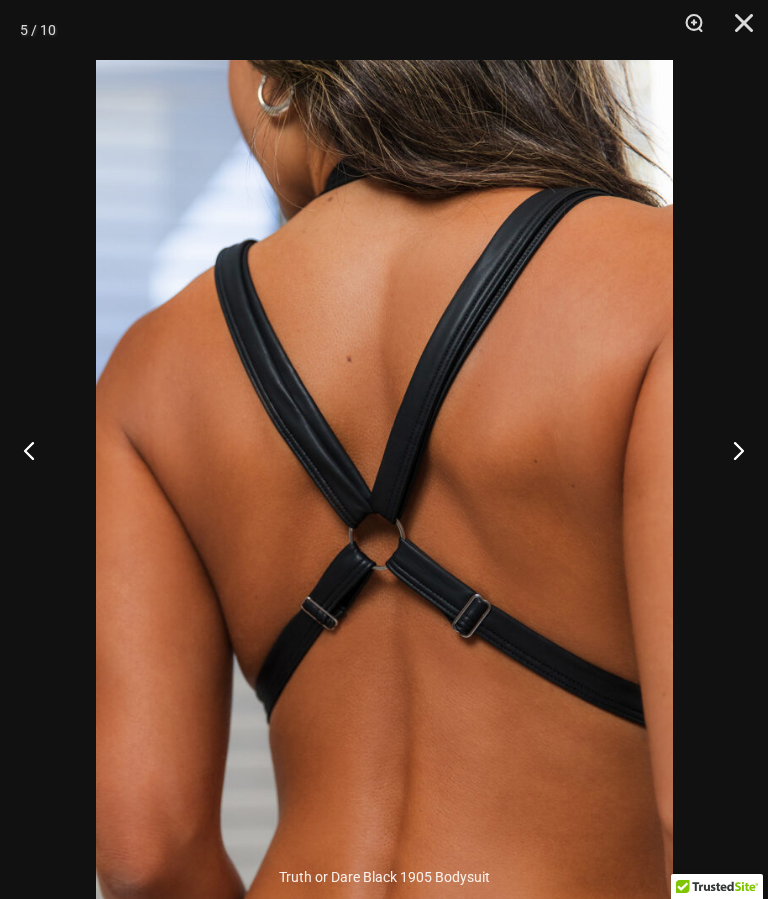 click at bounding box center [37, 450] 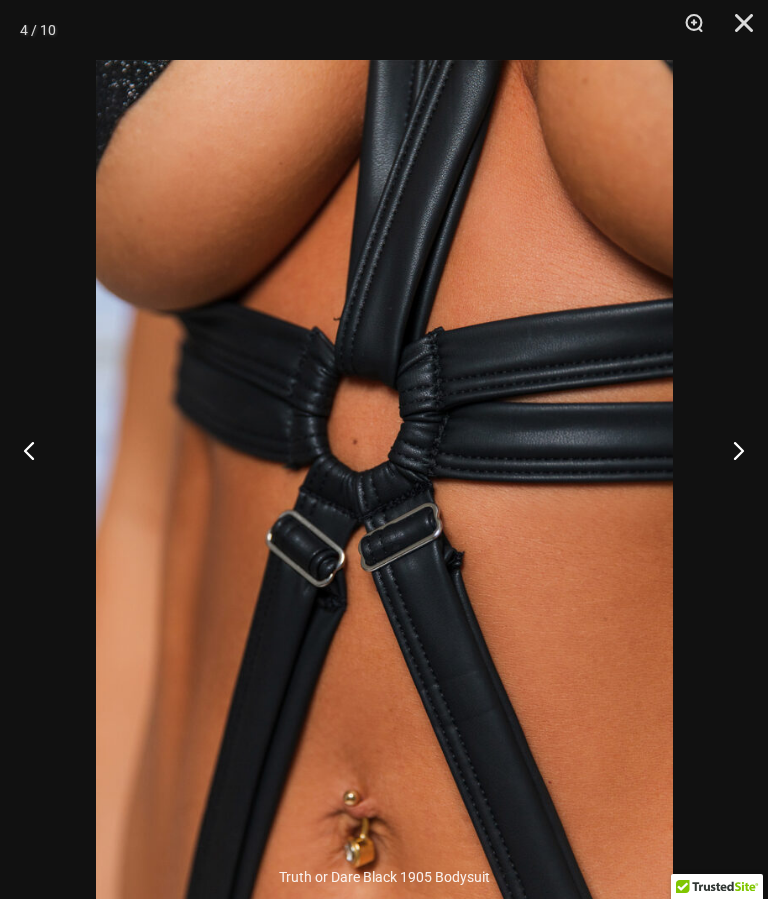 click at bounding box center (37, 450) 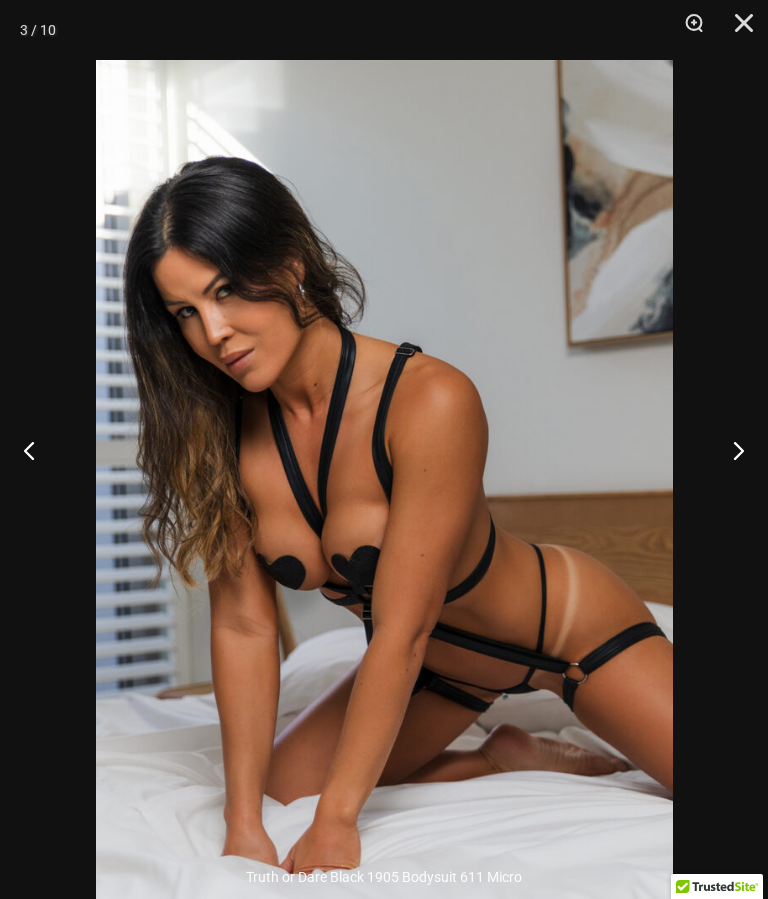 click at bounding box center [37, 450] 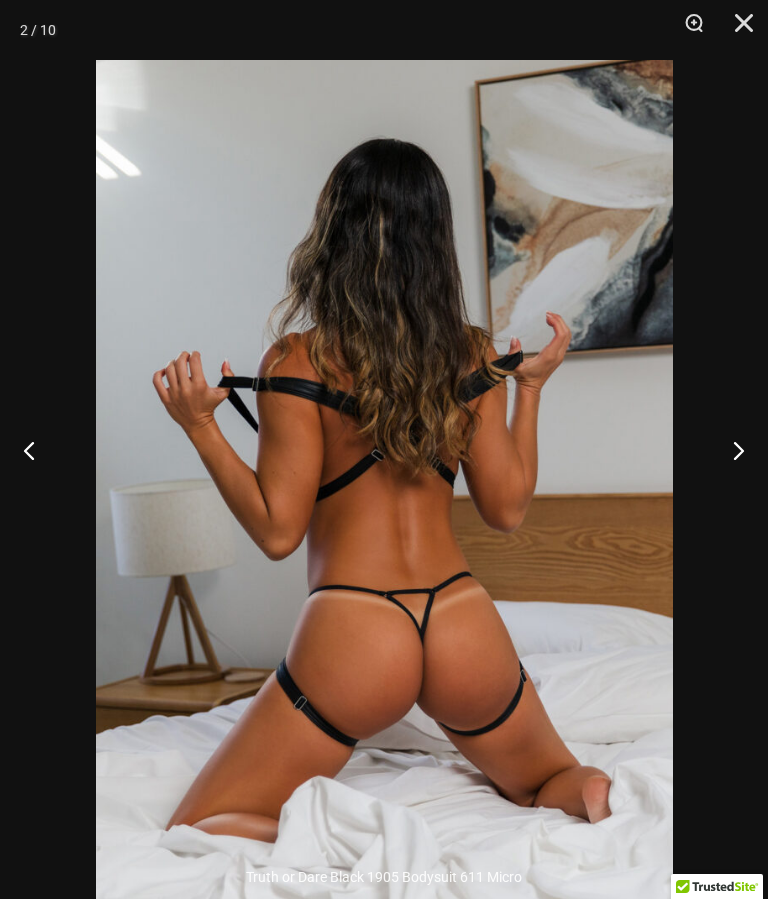 click at bounding box center (37, 450) 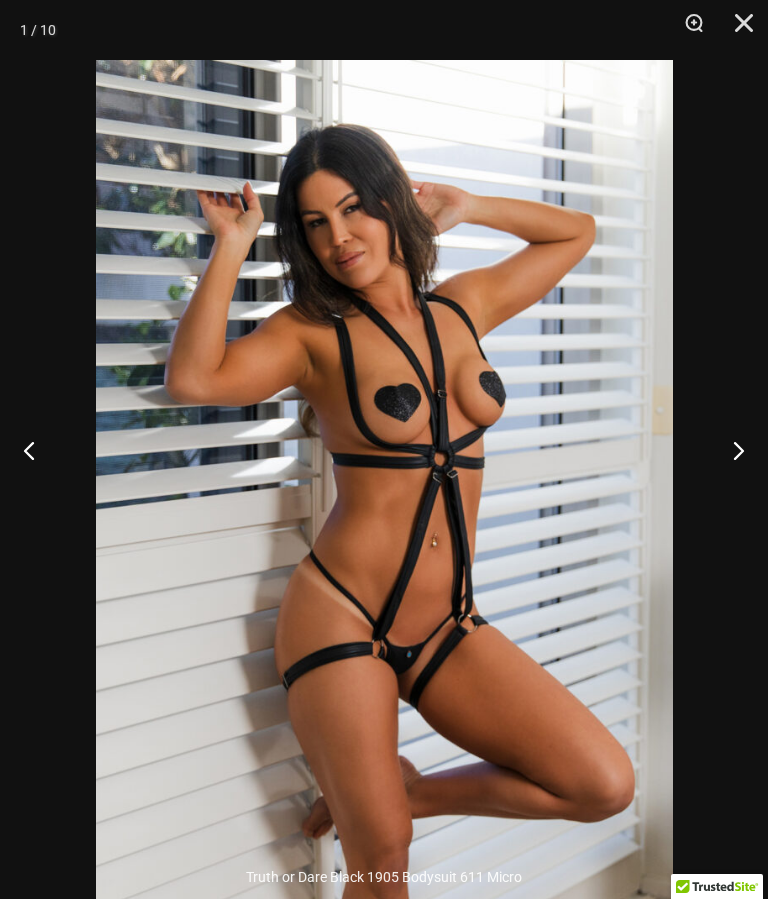 click at bounding box center (37, 450) 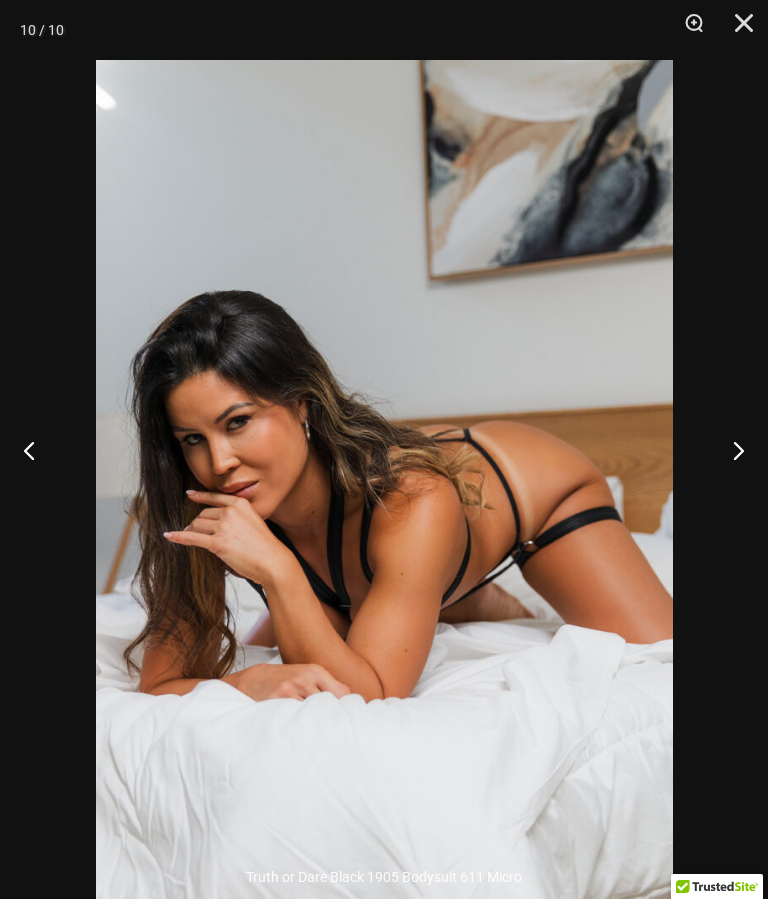 click at bounding box center (737, 30) 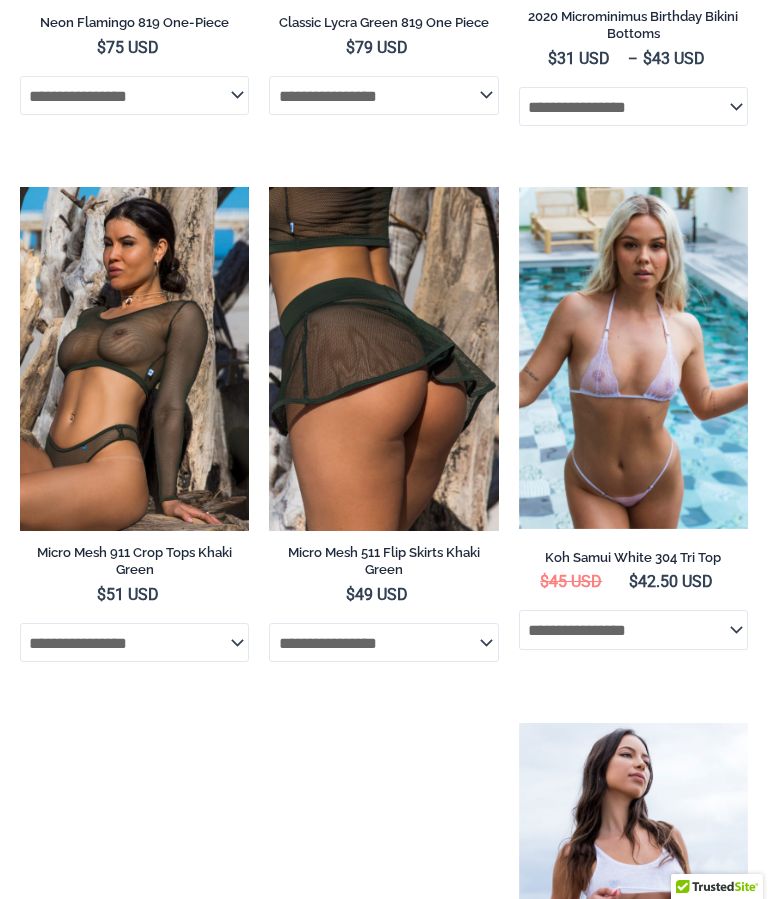 scroll, scrollTop: 7029, scrollLeft: 0, axis: vertical 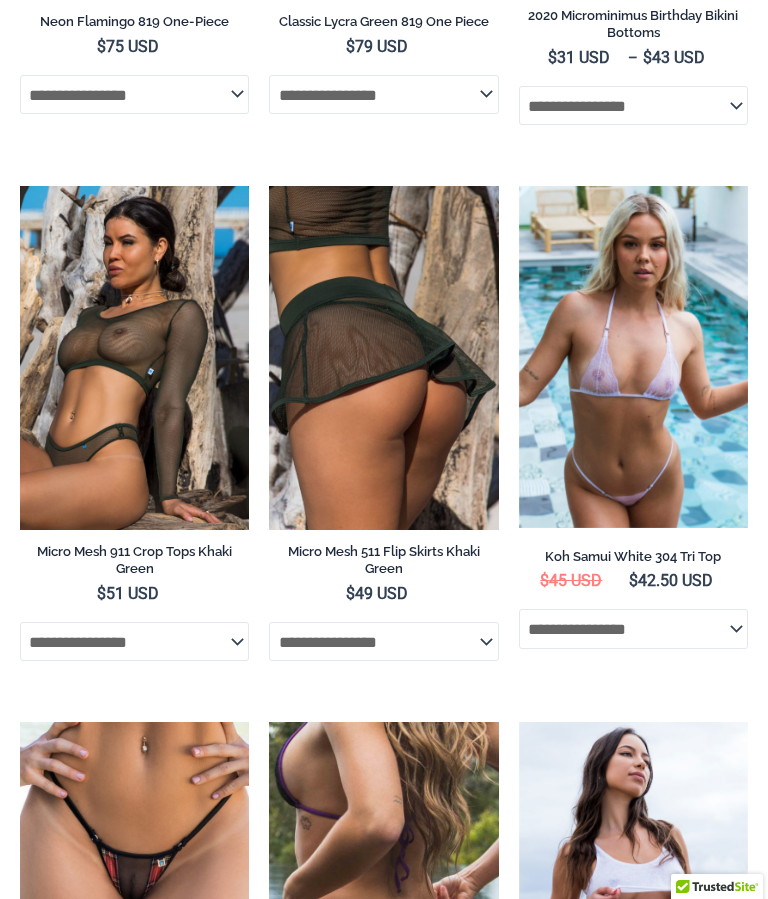 click at bounding box center [20, 186] 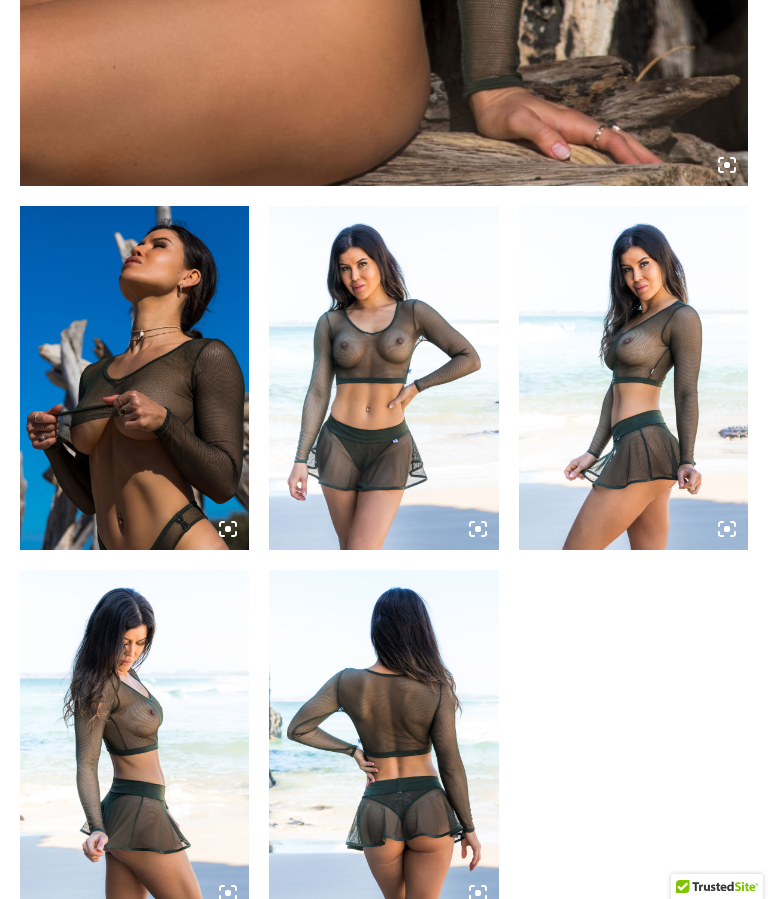scroll, scrollTop: 1053, scrollLeft: 0, axis: vertical 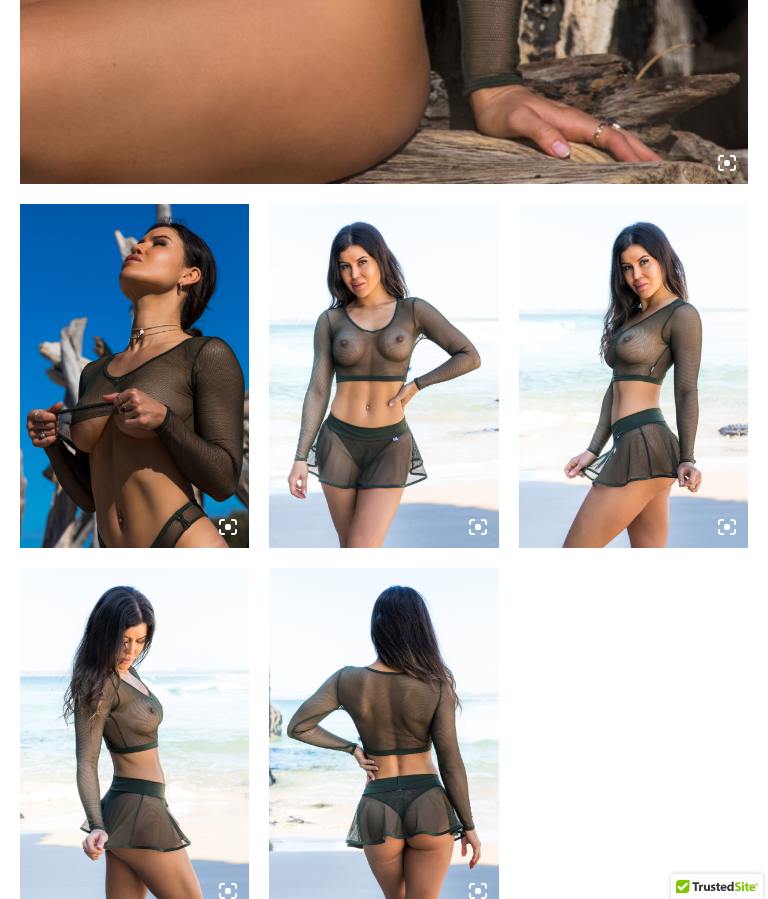 click at bounding box center (134, 376) 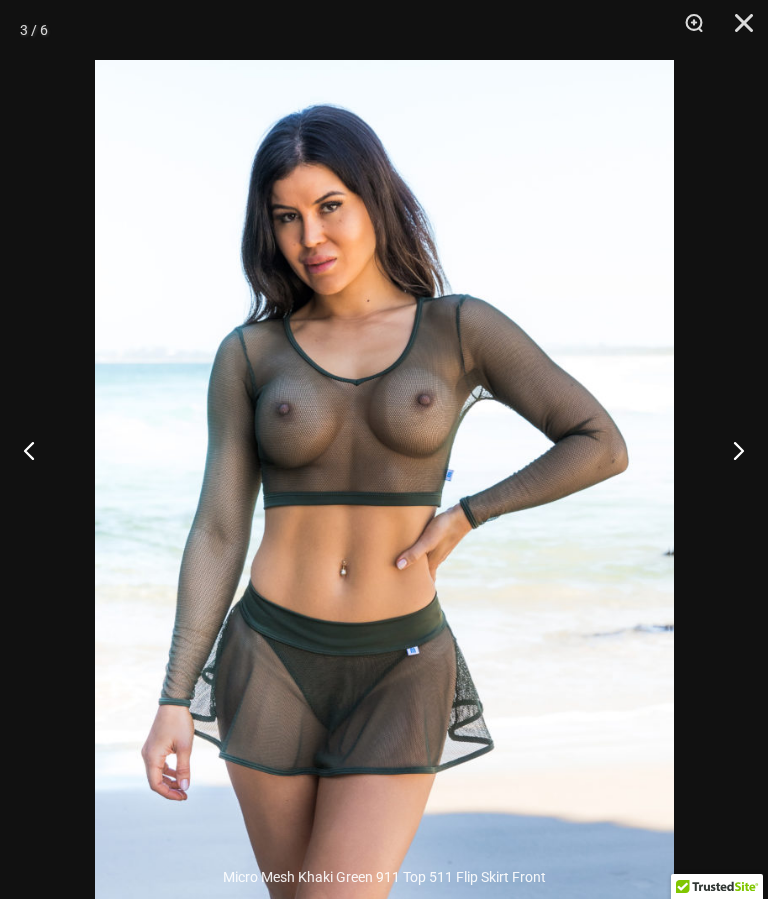 click at bounding box center [737, 30] 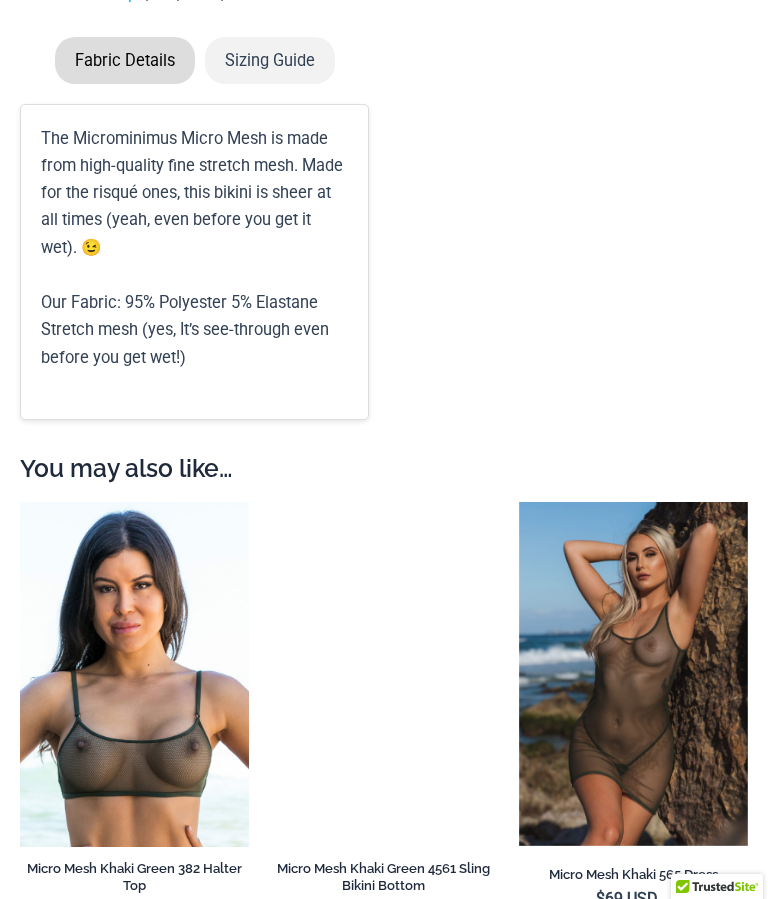 scroll, scrollTop: 3232, scrollLeft: 0, axis: vertical 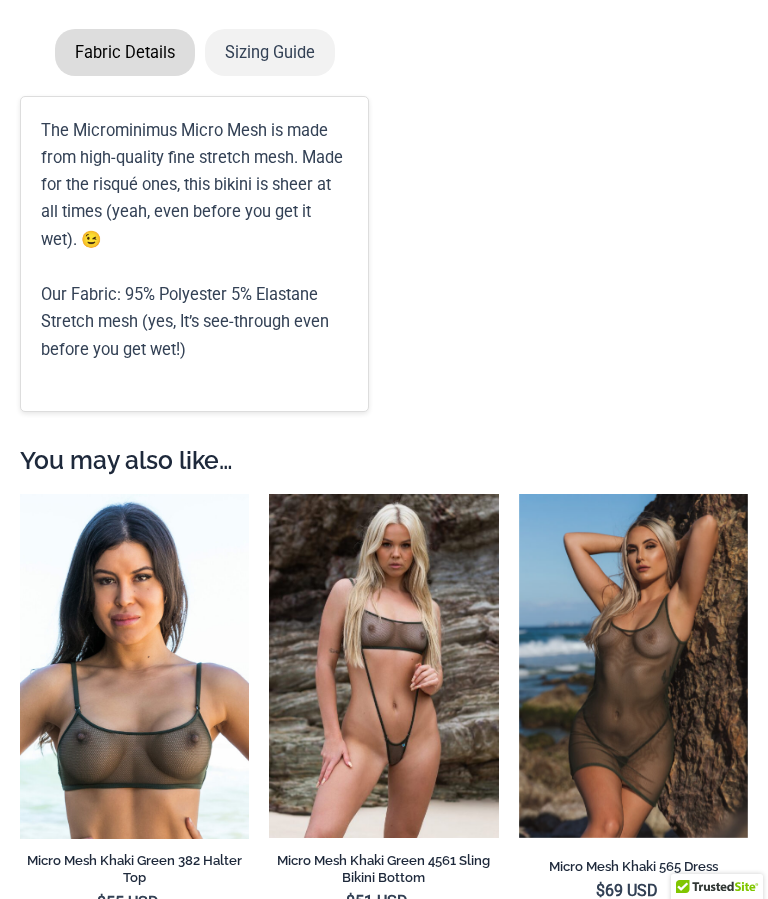 click at bounding box center [269, 494] 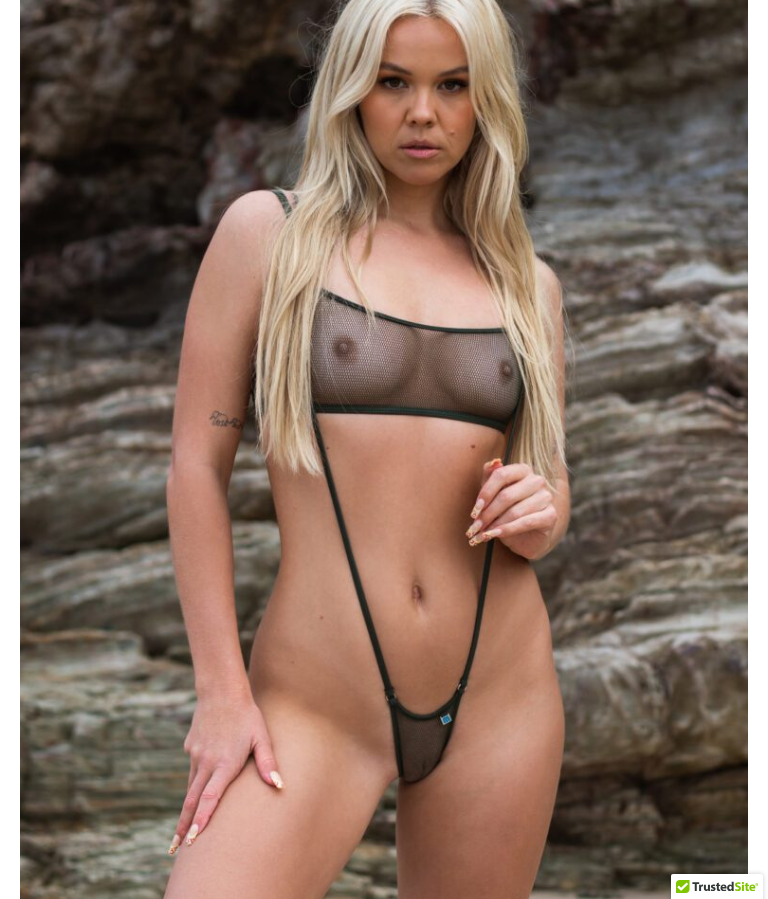 scroll, scrollTop: 224, scrollLeft: 0, axis: vertical 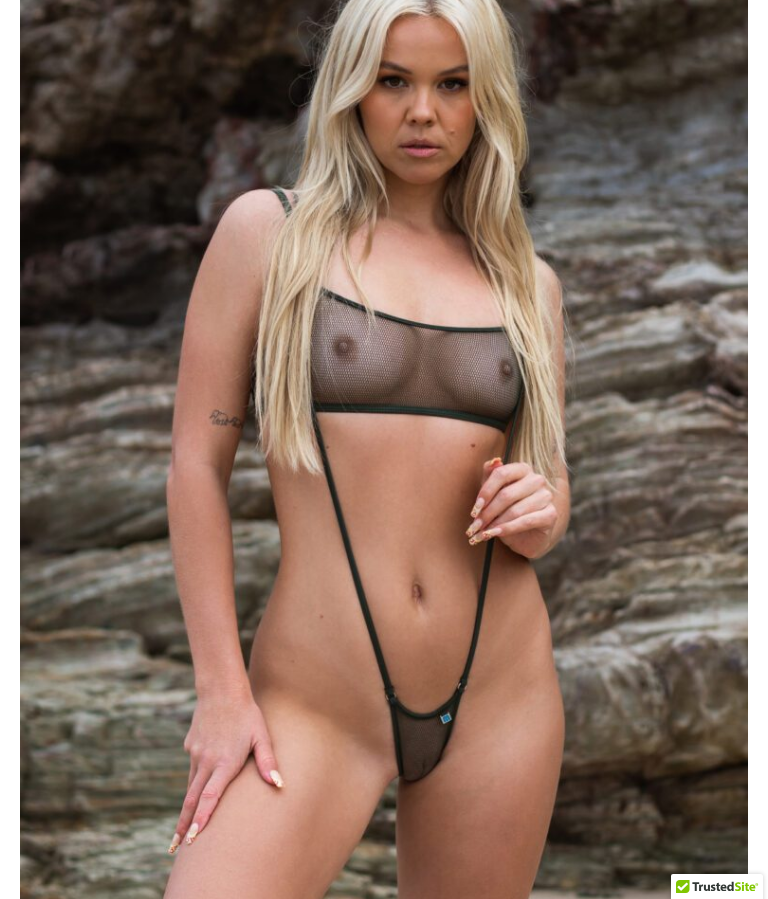 click at bounding box center [384, 467] 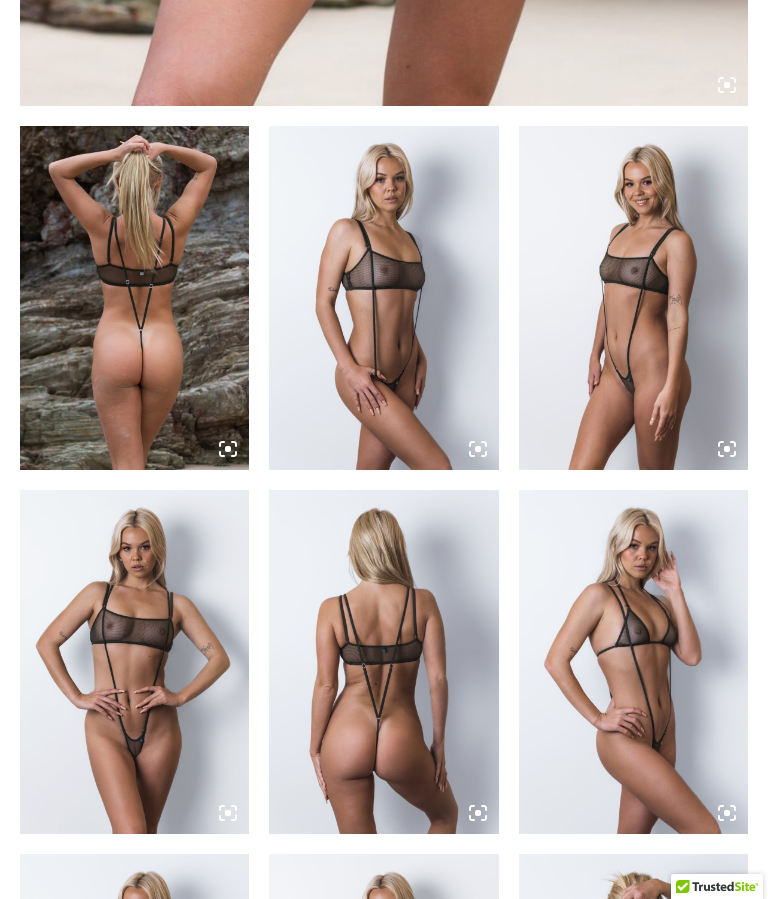 scroll, scrollTop: 1137, scrollLeft: 0, axis: vertical 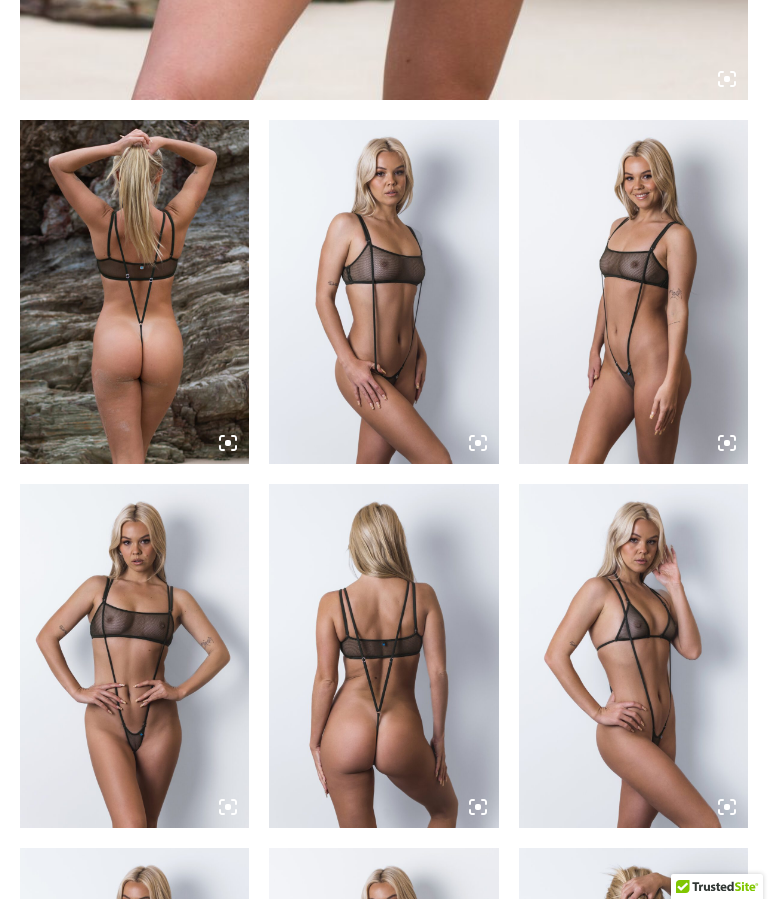 click at bounding box center [134, 656] 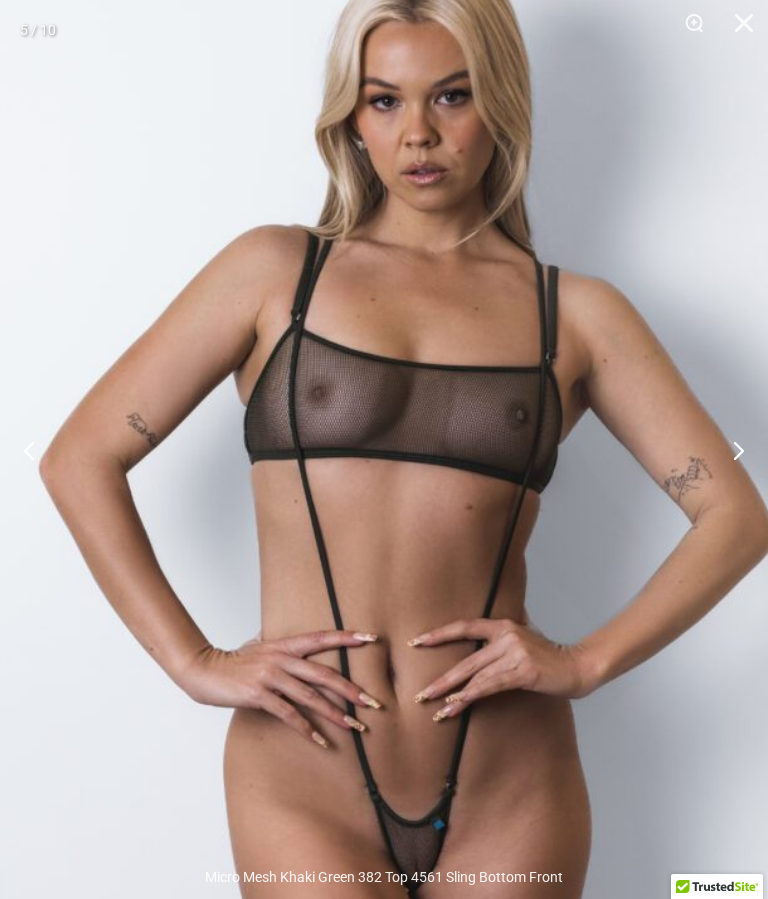 click at bounding box center (730, 450) 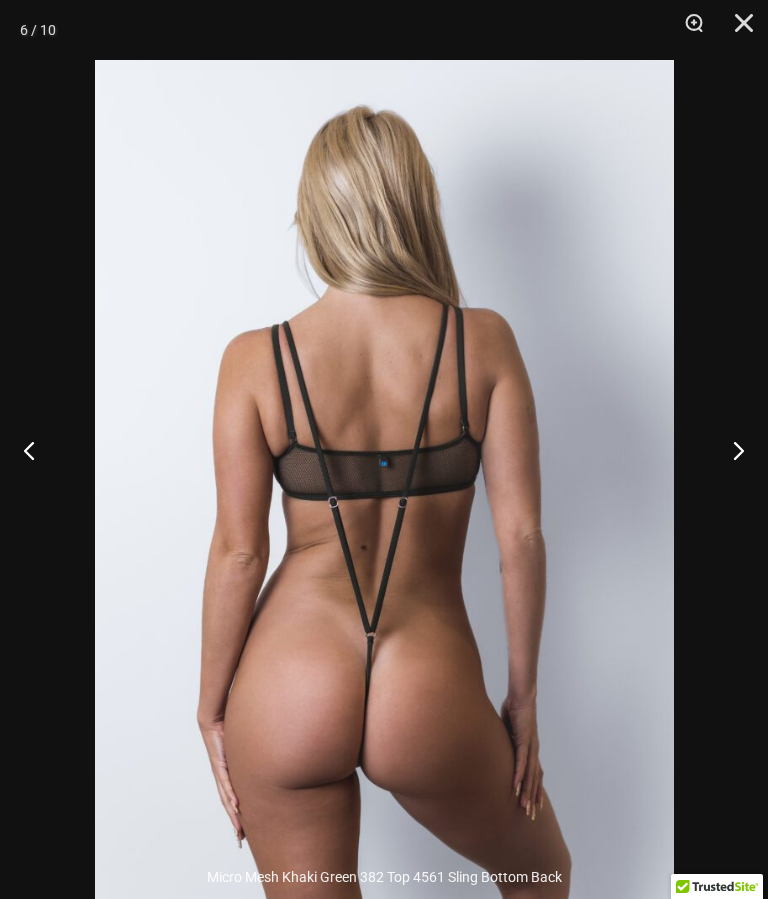 click at bounding box center [730, 450] 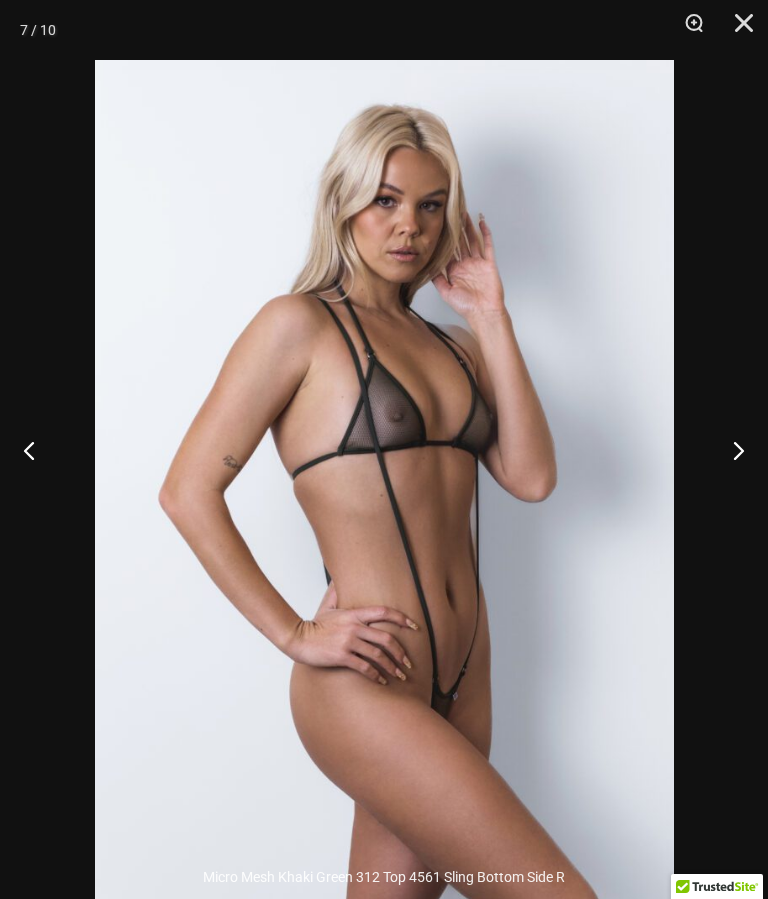 click at bounding box center (730, 450) 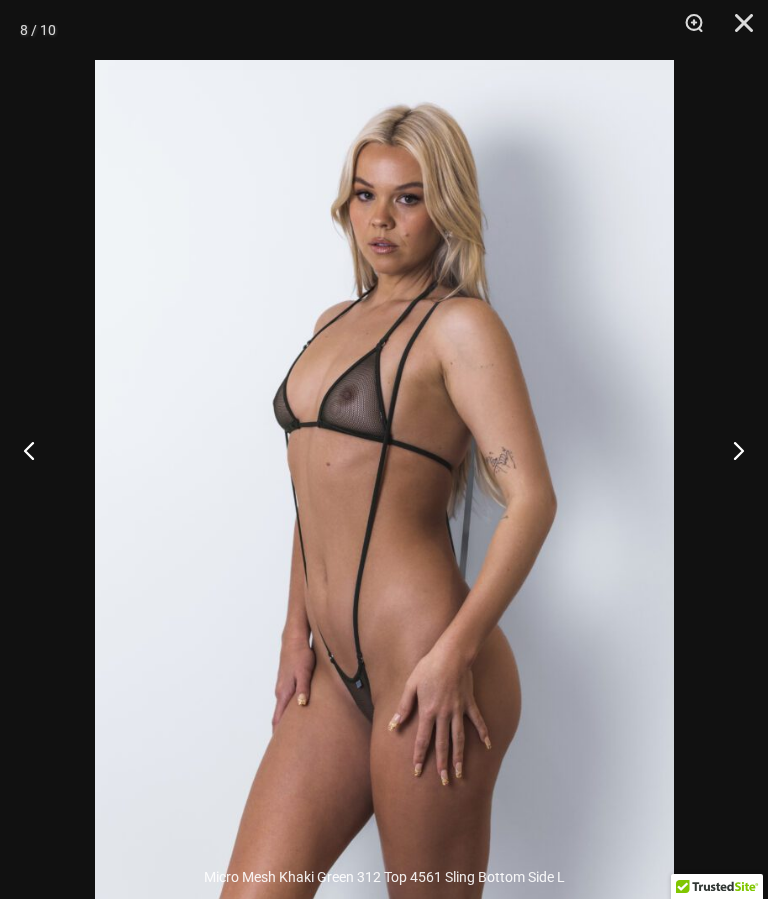 click at bounding box center (730, 450) 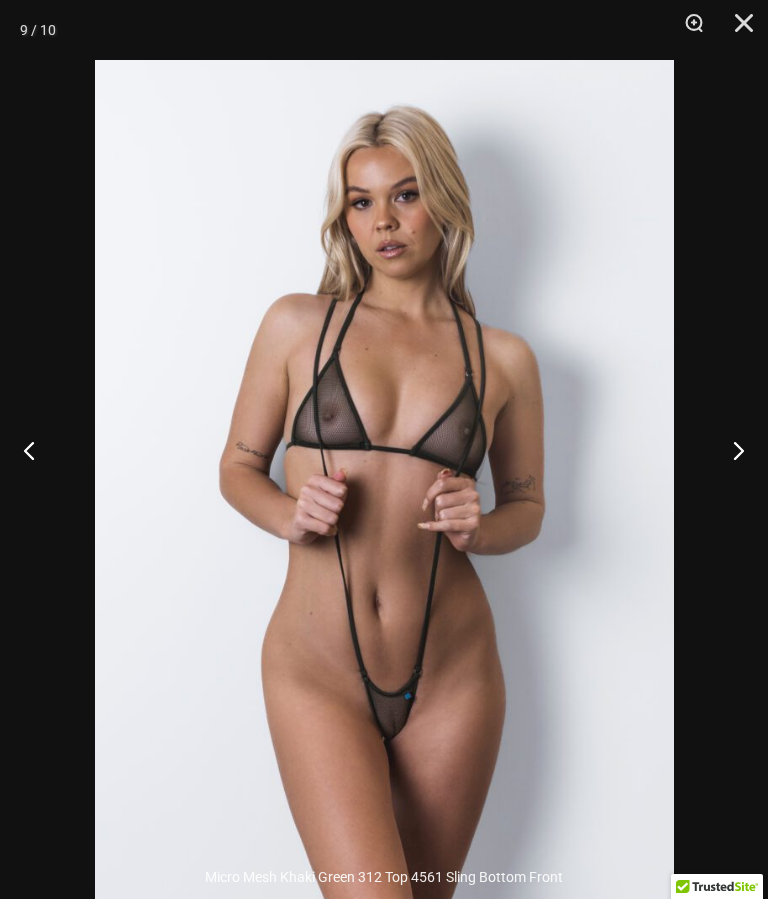 click at bounding box center [730, 450] 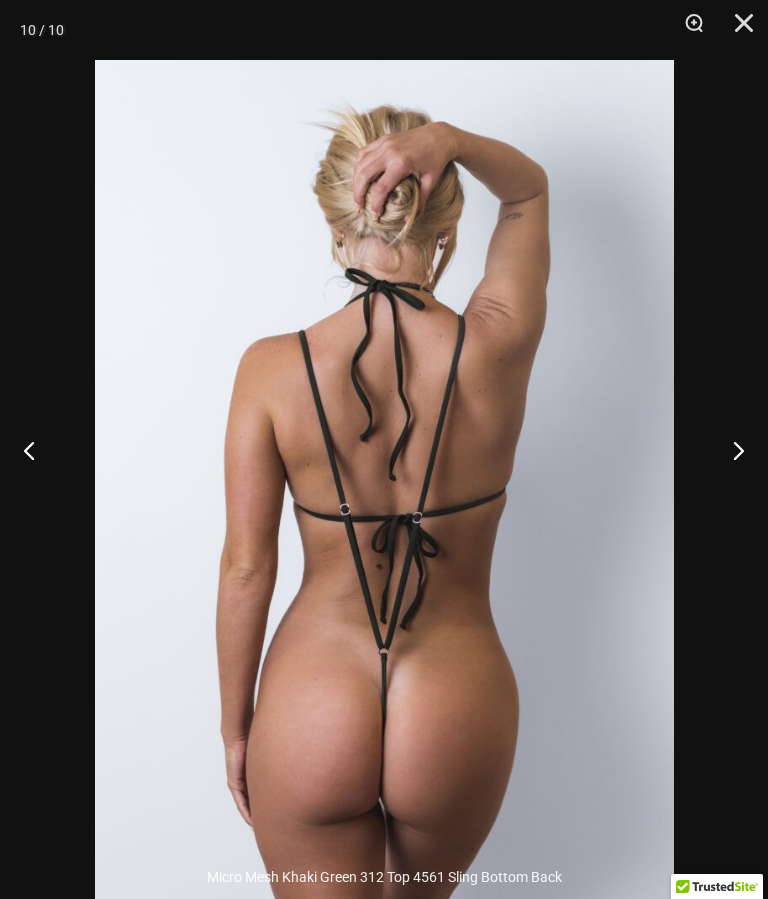 click at bounding box center [730, 450] 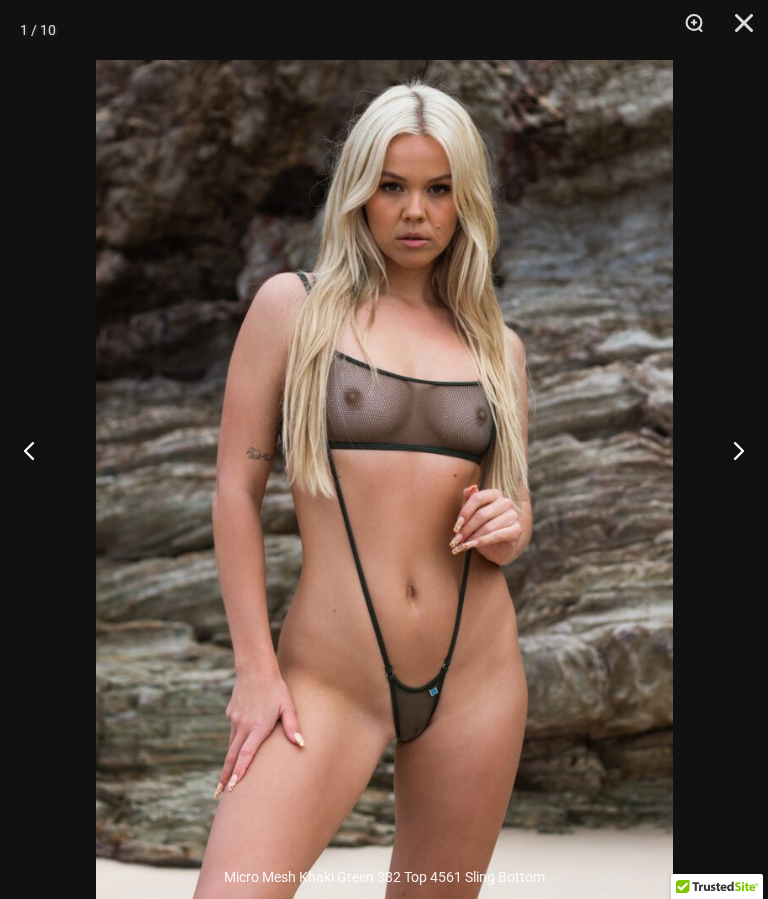 click at bounding box center [730, 450] 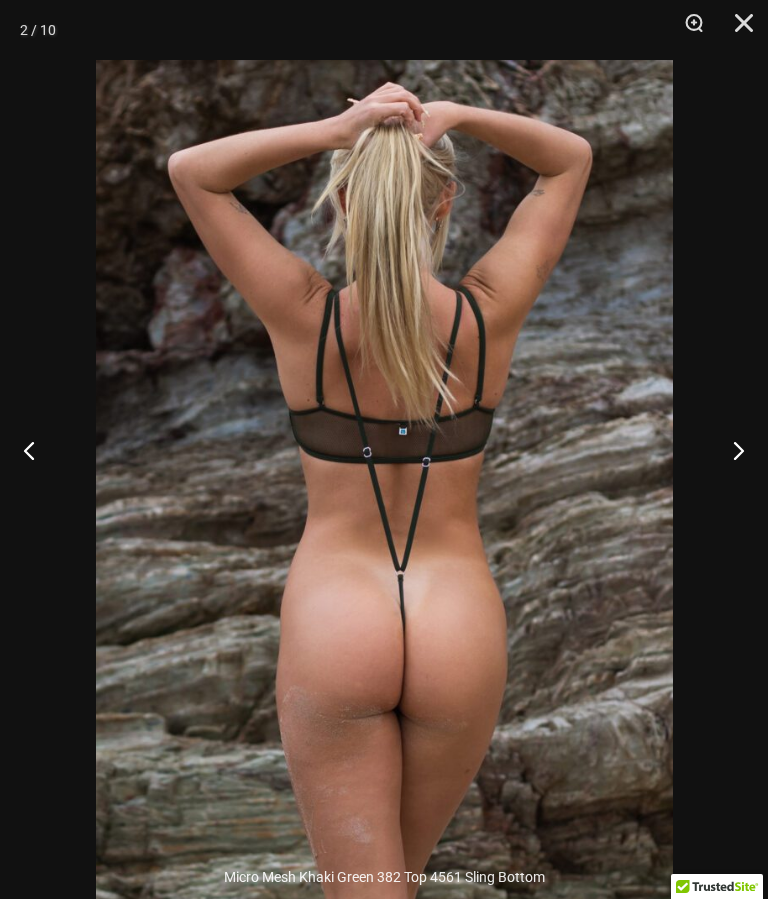 click at bounding box center (730, 450) 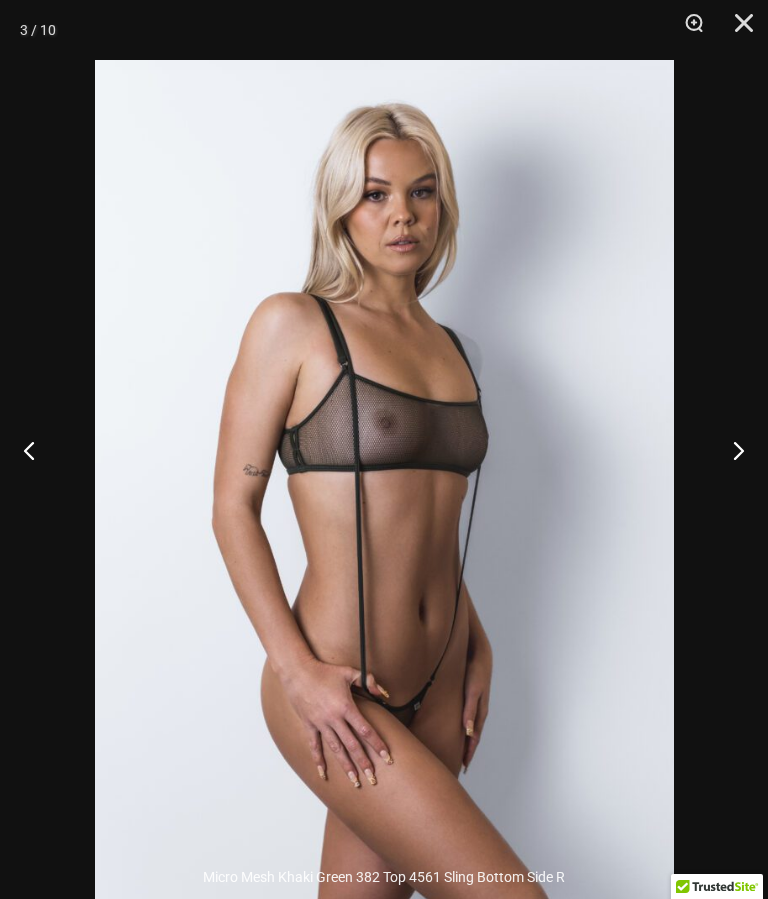 click at bounding box center (730, 450) 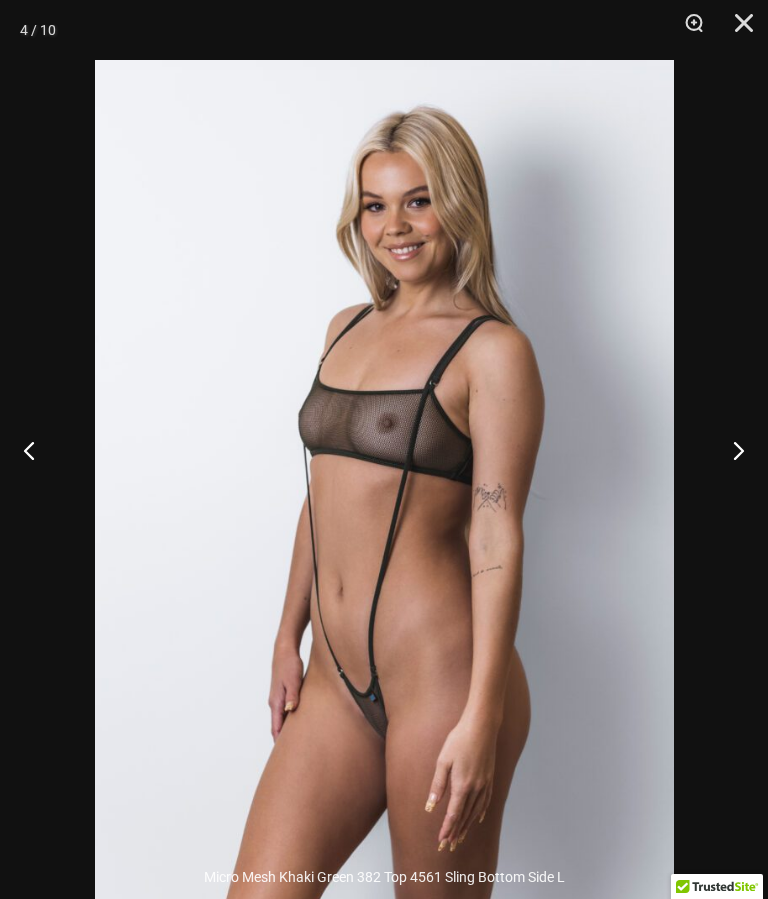 click at bounding box center (730, 450) 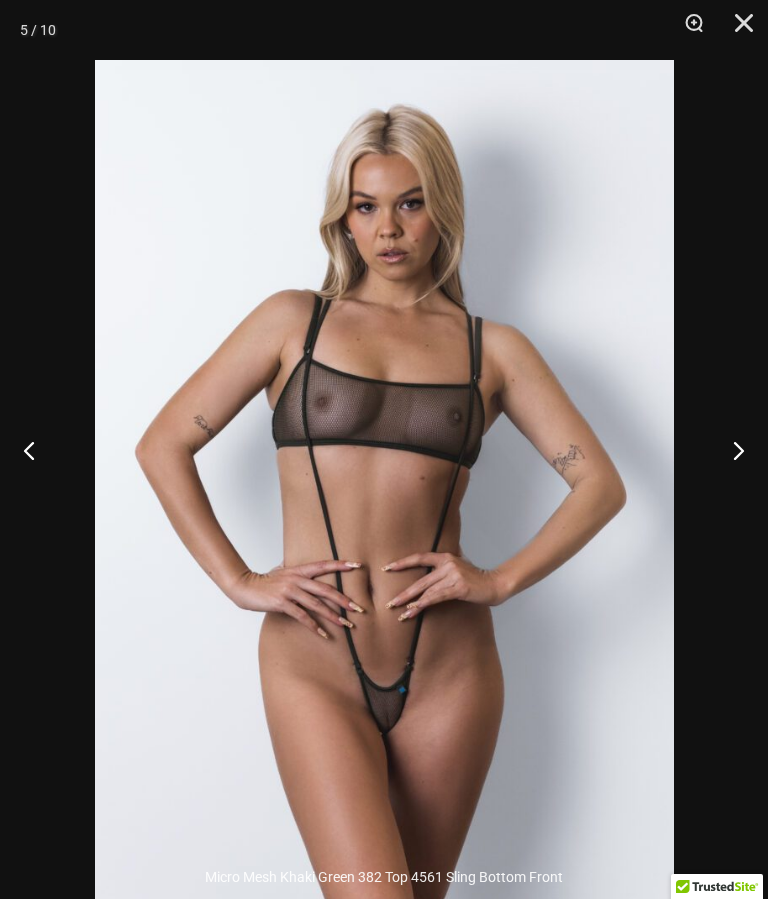 click at bounding box center [737, 30] 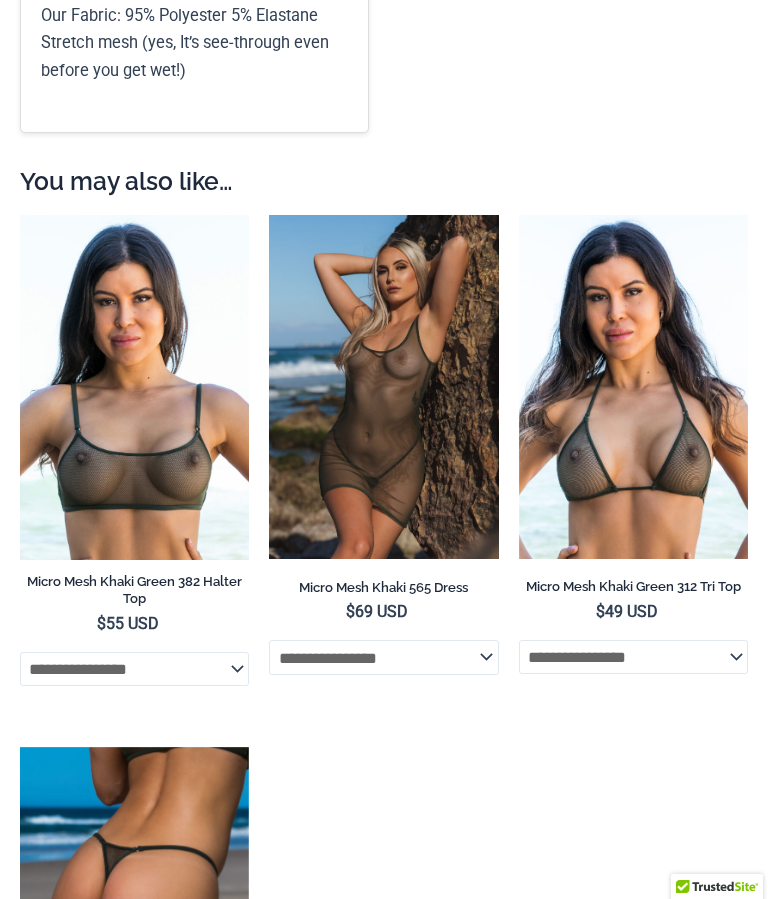 scroll, scrollTop: 3814, scrollLeft: 0, axis: vertical 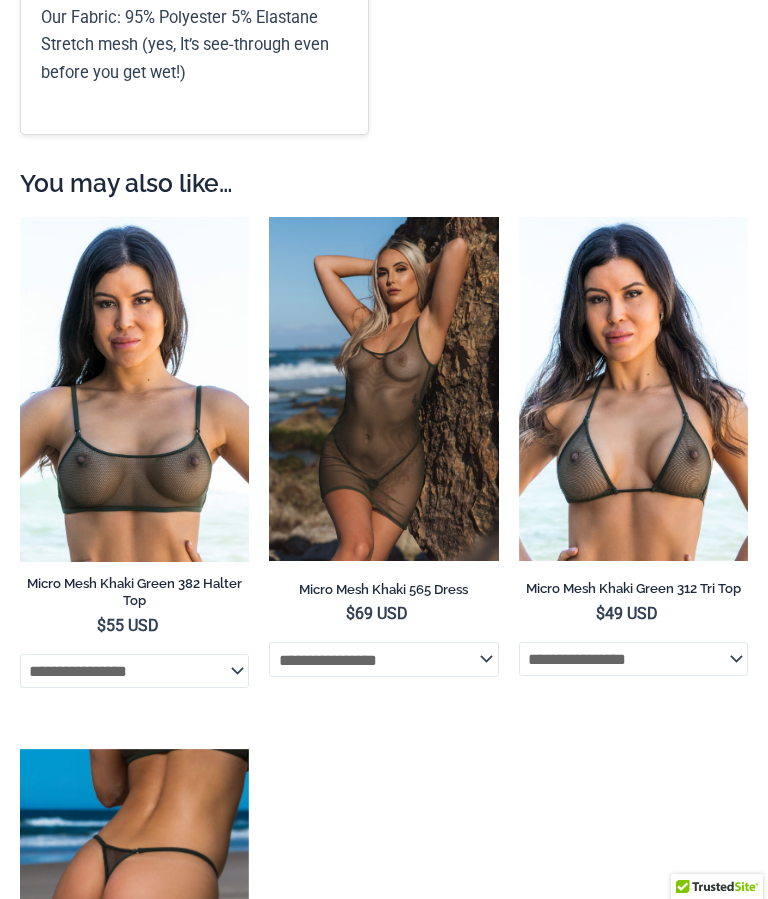 click at bounding box center [519, 217] 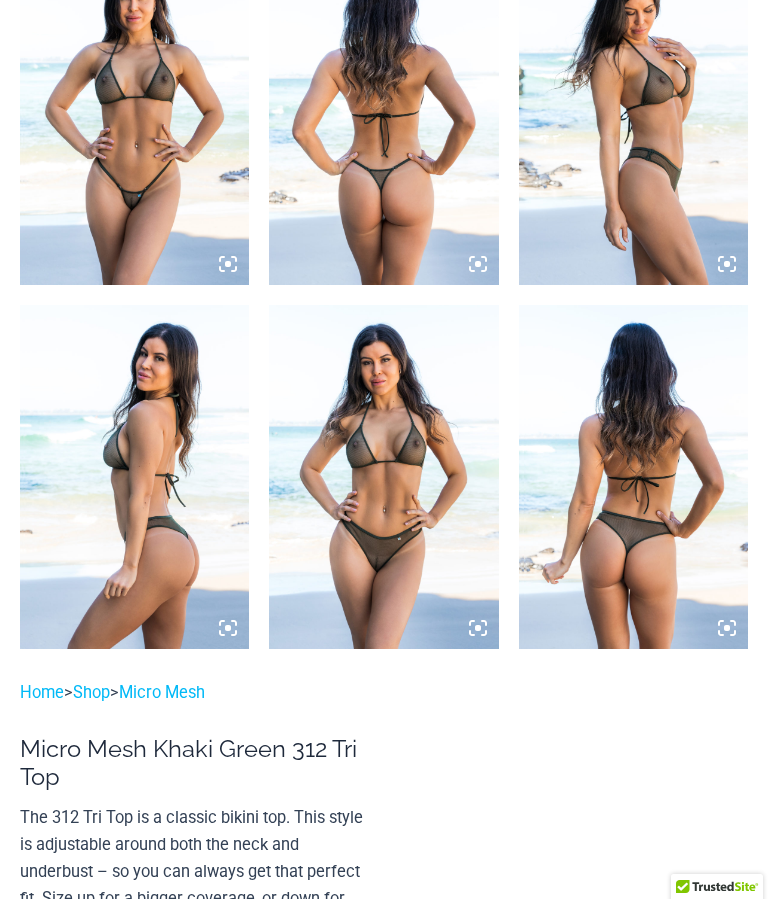 scroll, scrollTop: 1682, scrollLeft: 0, axis: vertical 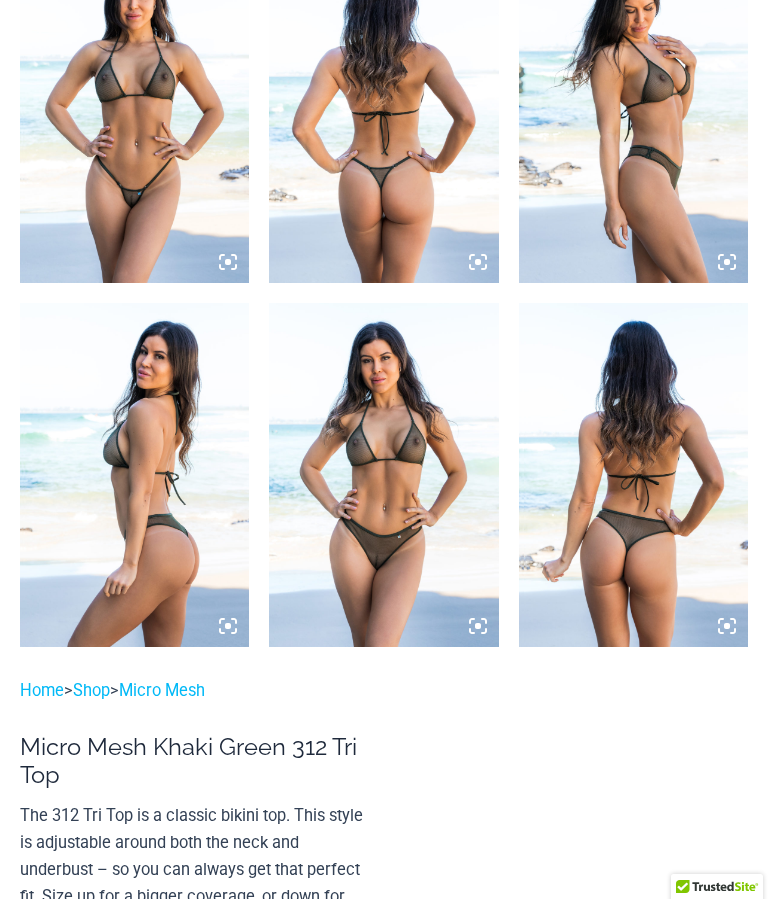 click at bounding box center [383, 475] 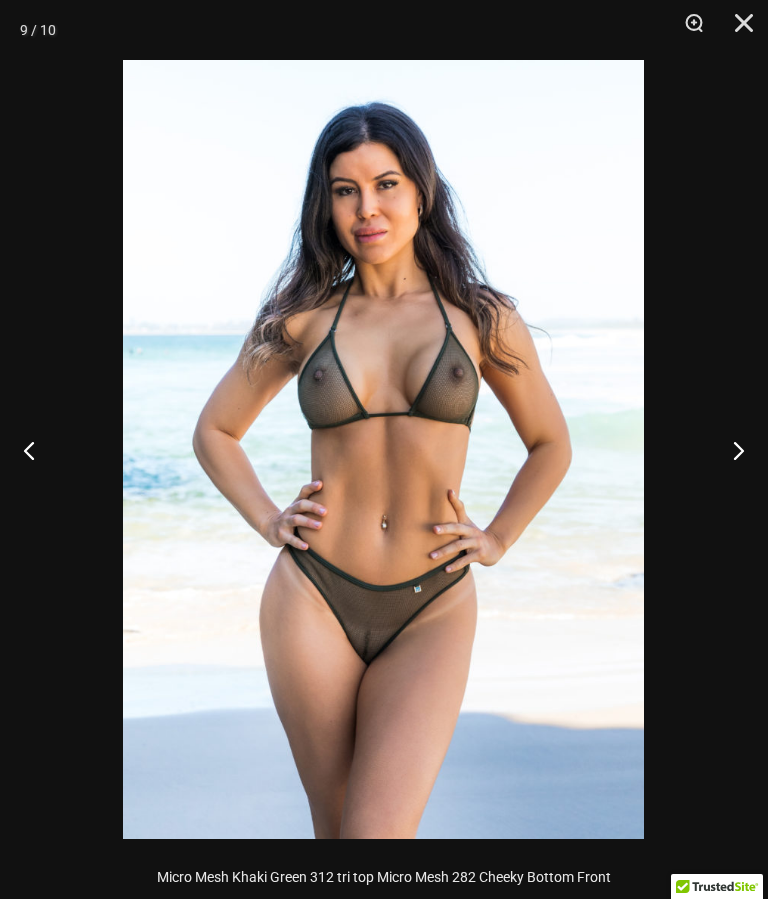 scroll, scrollTop: 1768, scrollLeft: 0, axis: vertical 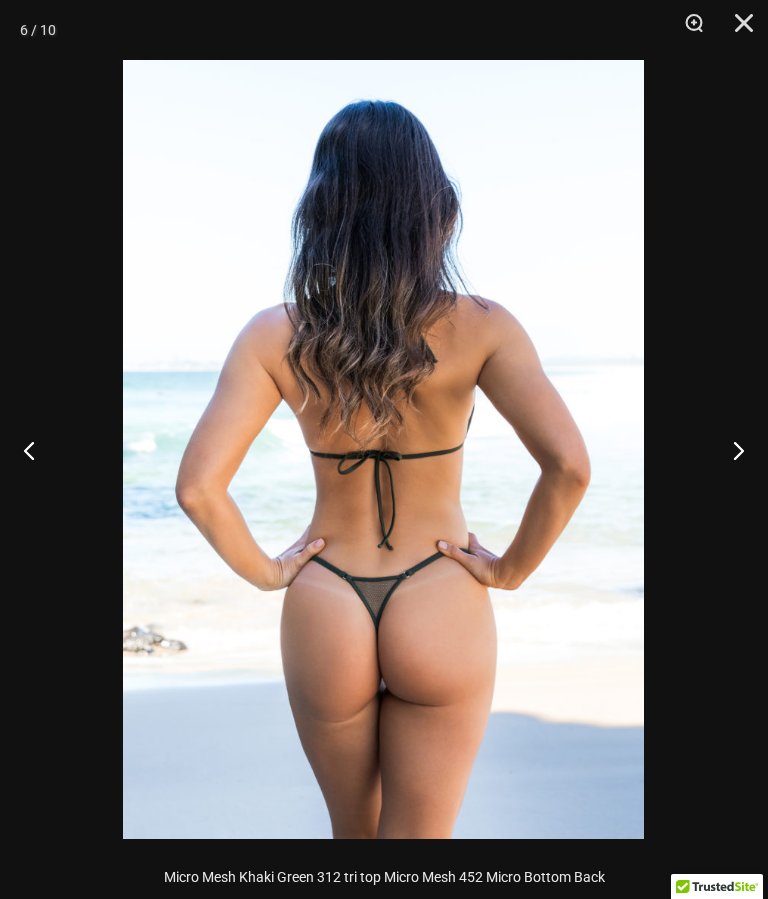 click at bounding box center [737, 30] 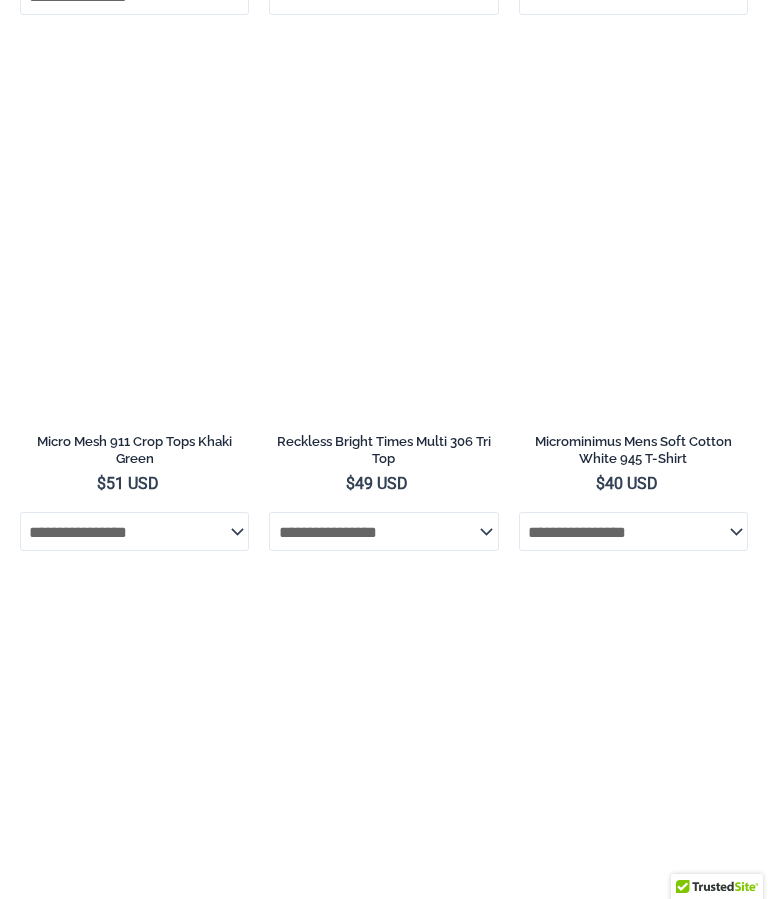 scroll, scrollTop: 7832, scrollLeft: 0, axis: vertical 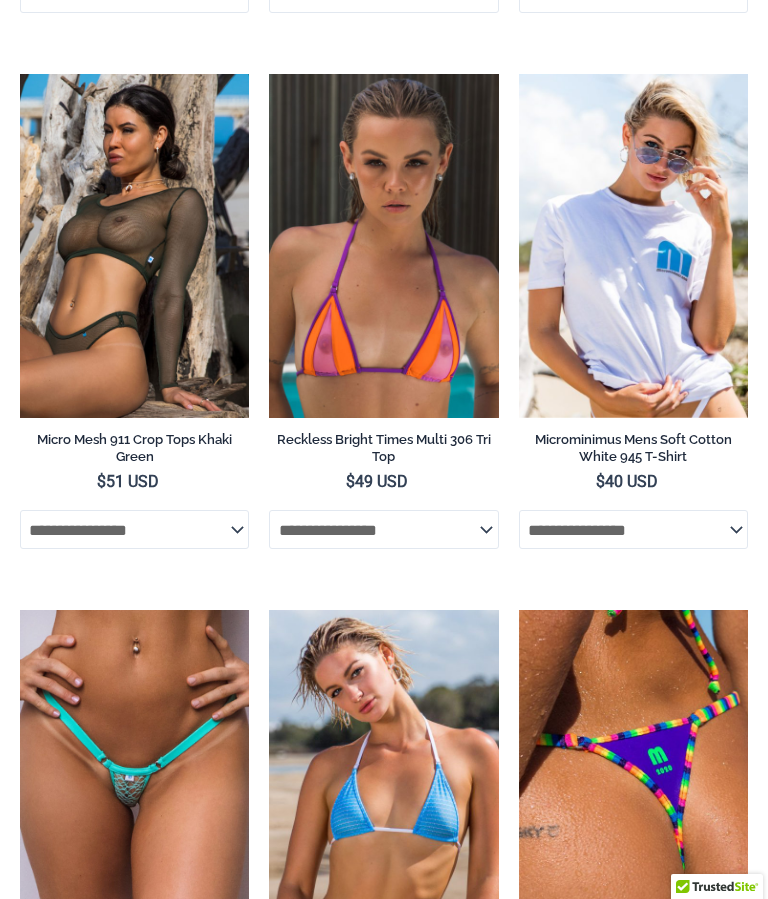 click at bounding box center (269, 74) 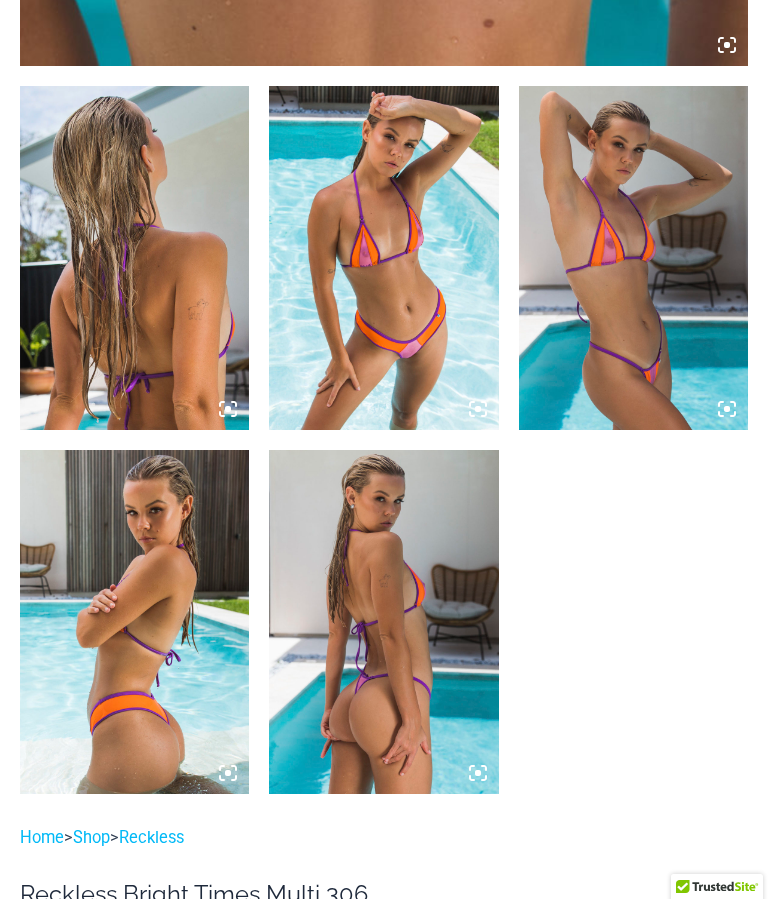 scroll, scrollTop: 1156, scrollLeft: 0, axis: vertical 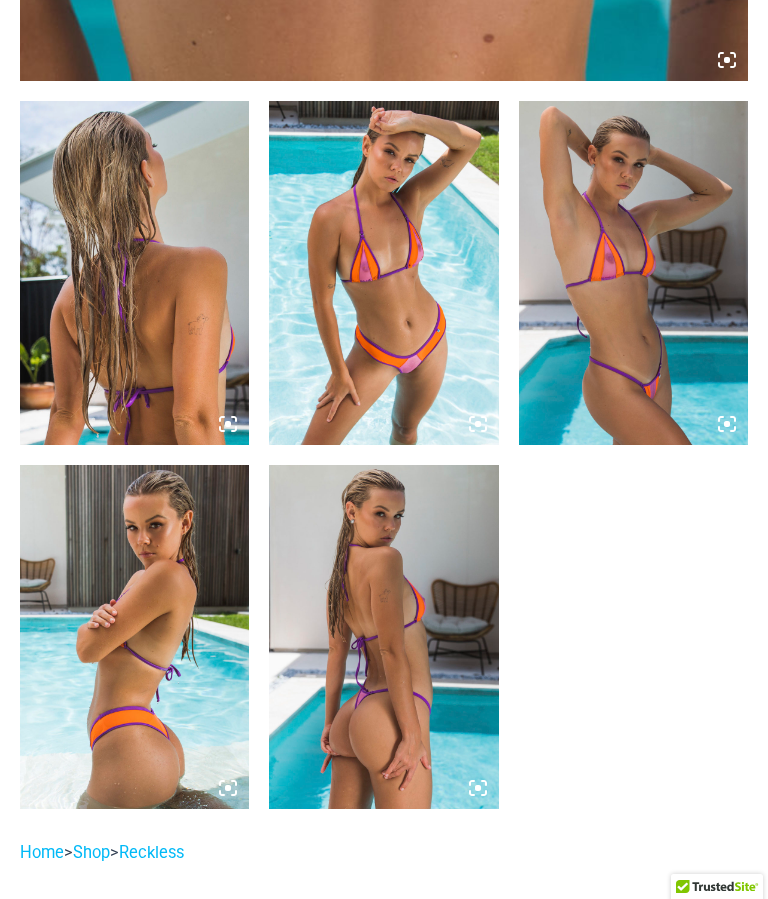 click at bounding box center [383, 273] 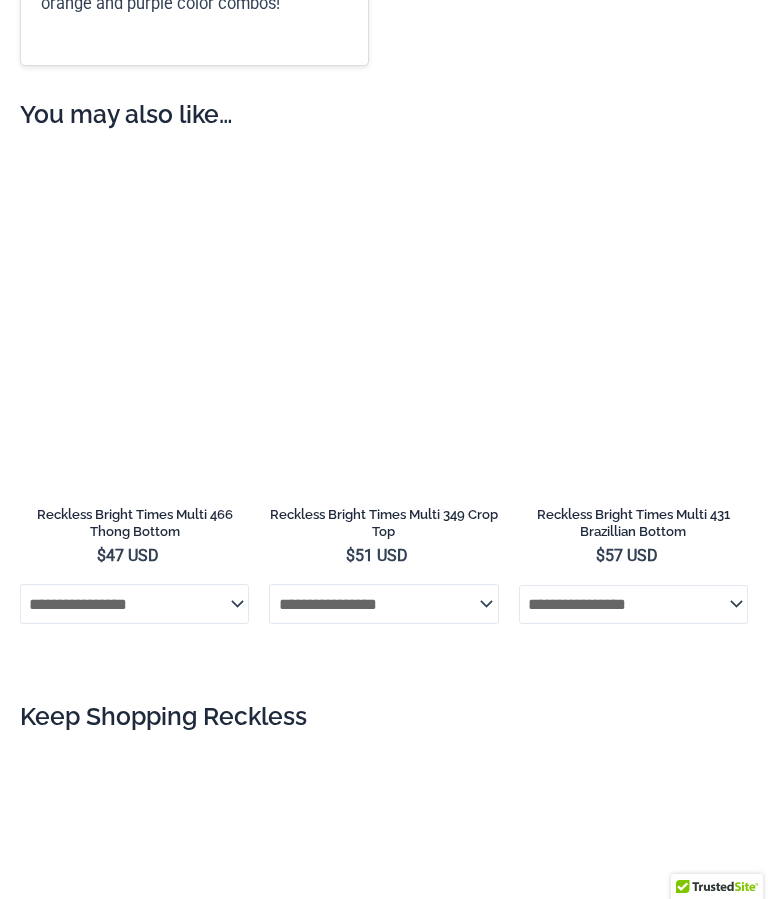scroll, scrollTop: 3521, scrollLeft: 0, axis: vertical 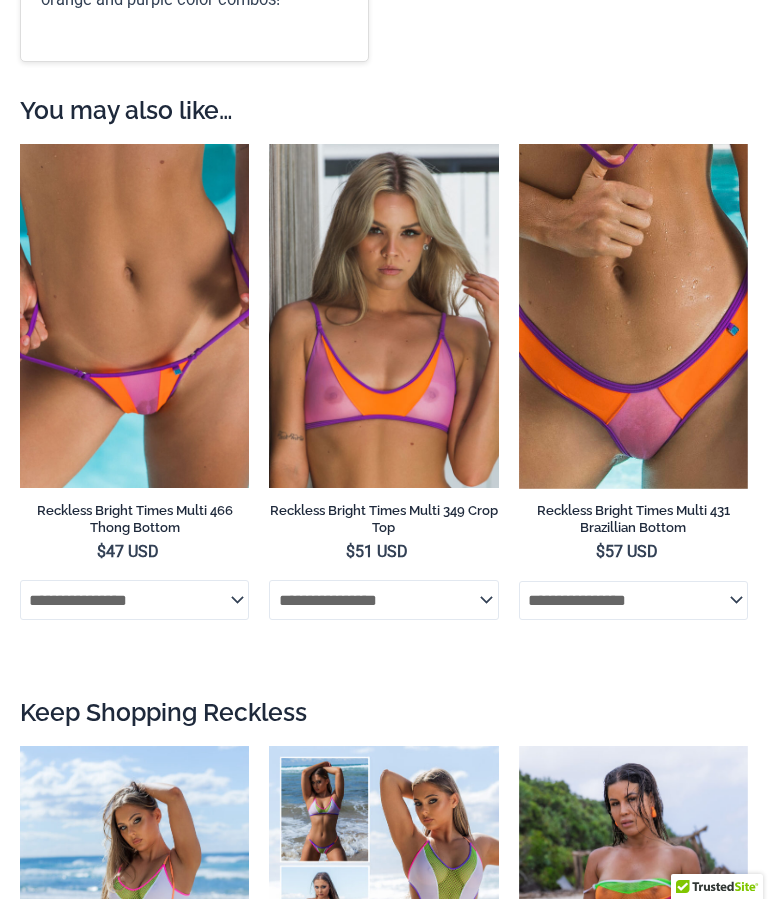 click at bounding box center [20, 144] 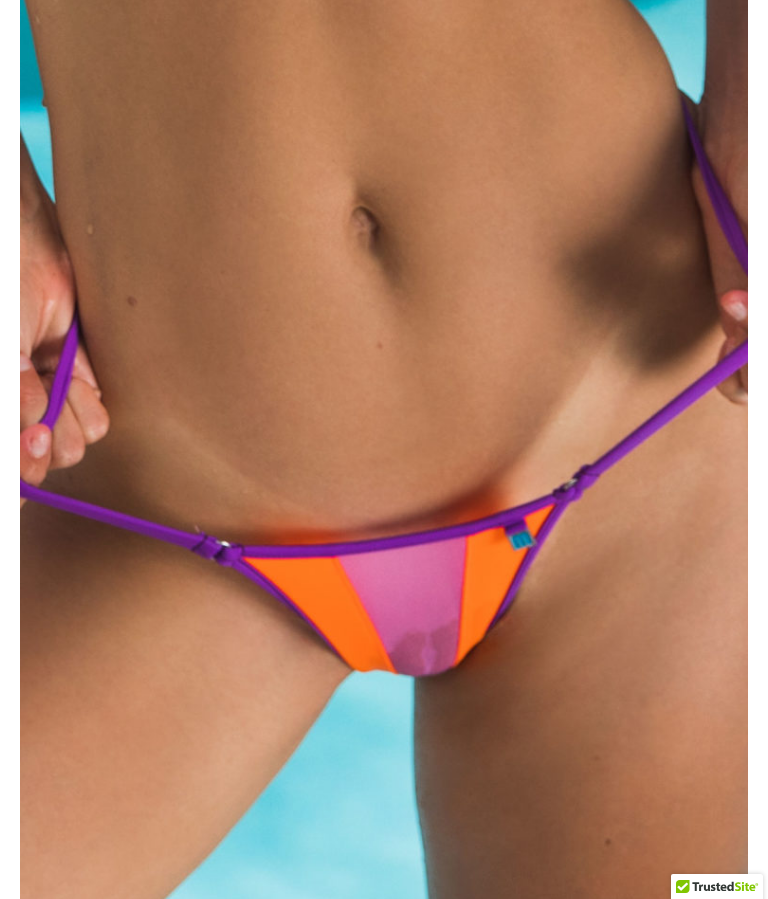 scroll, scrollTop: 1162, scrollLeft: 0, axis: vertical 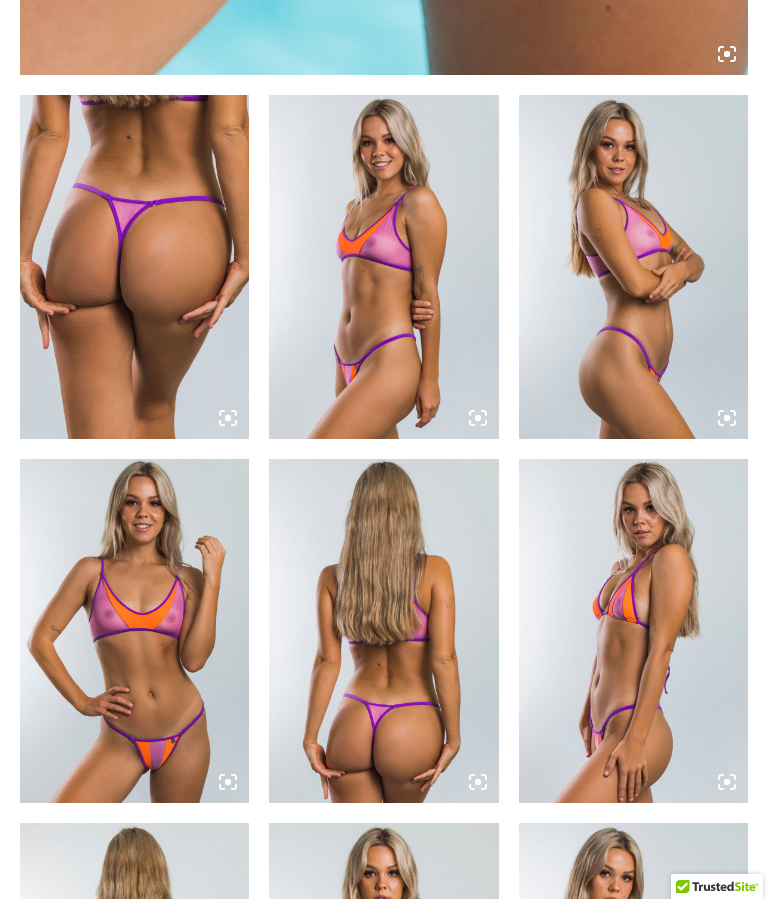 click at bounding box center (134, 631) 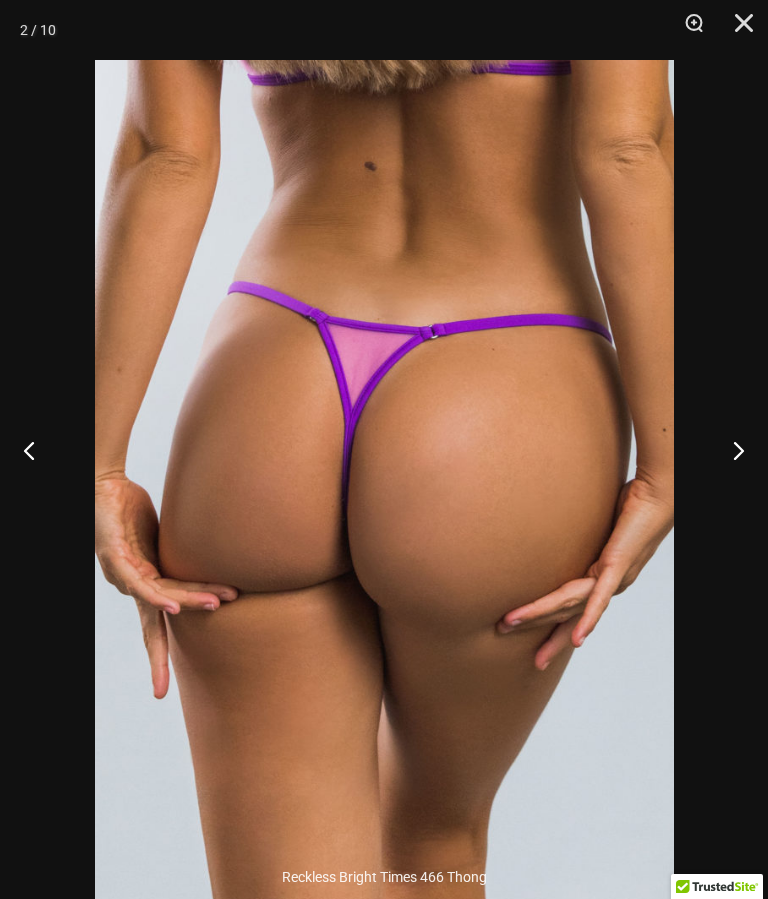 click at bounding box center (37, 450) 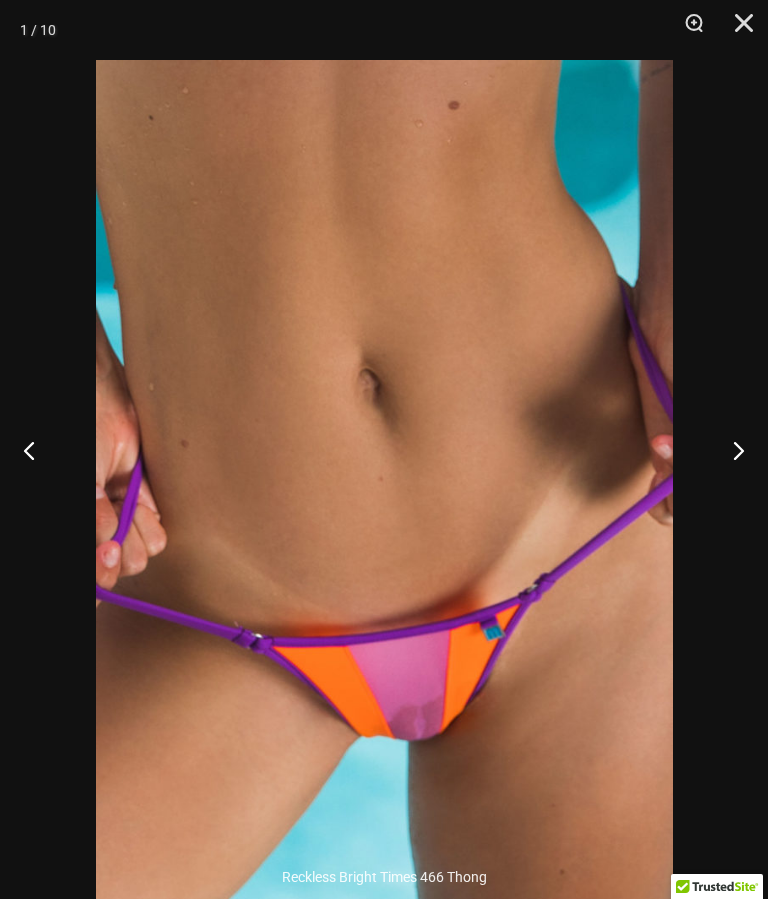click at bounding box center (37, 450) 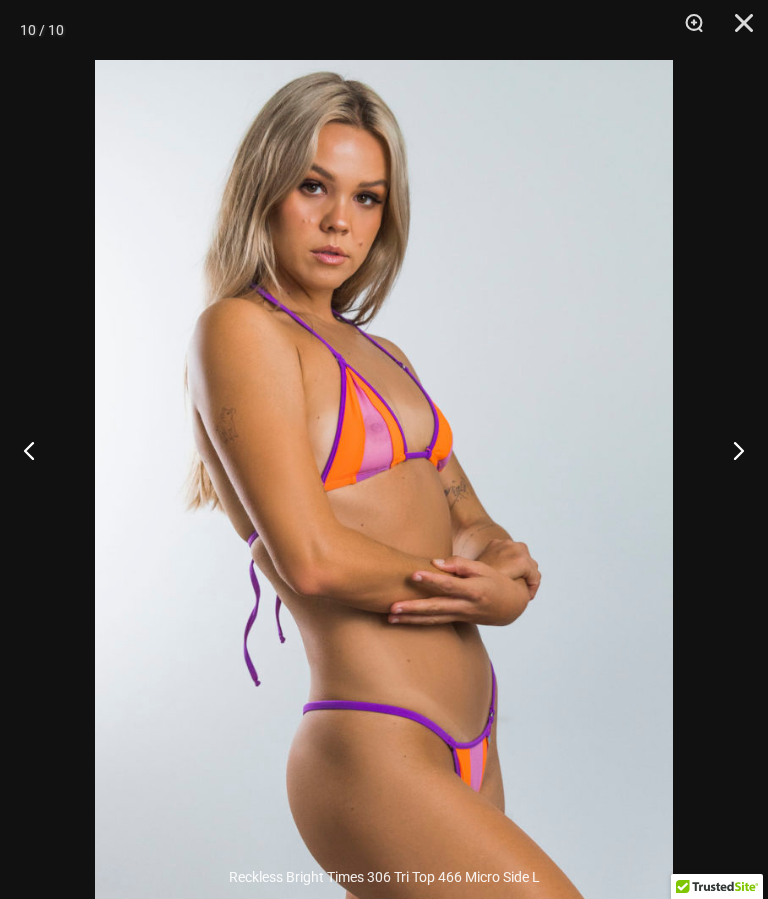 click at bounding box center [37, 450] 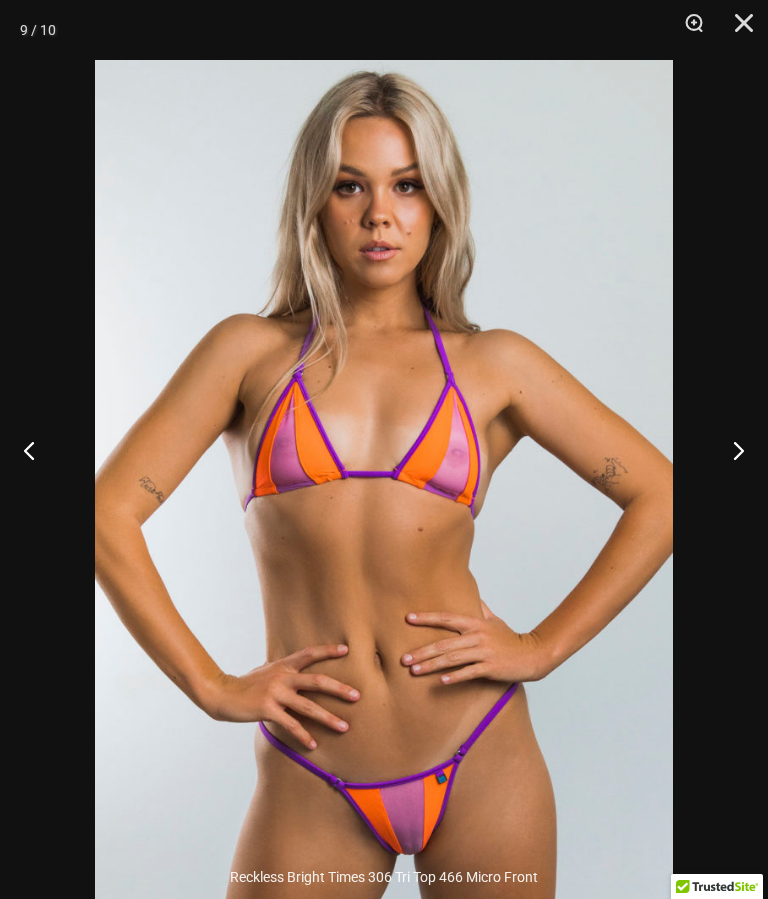 click at bounding box center [37, 450] 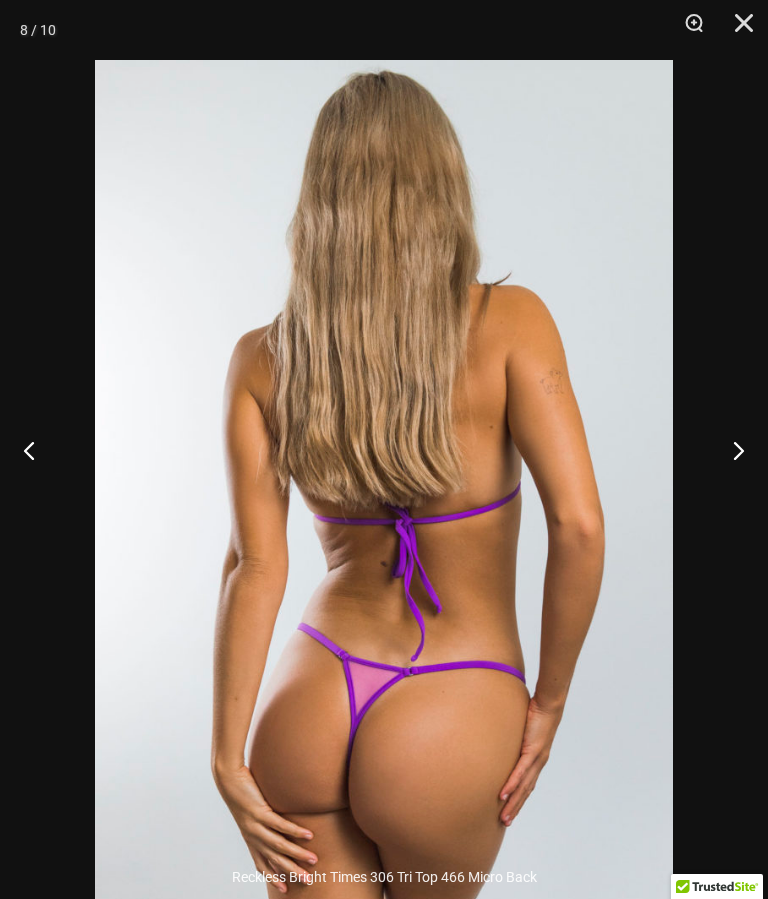 click at bounding box center (37, 450) 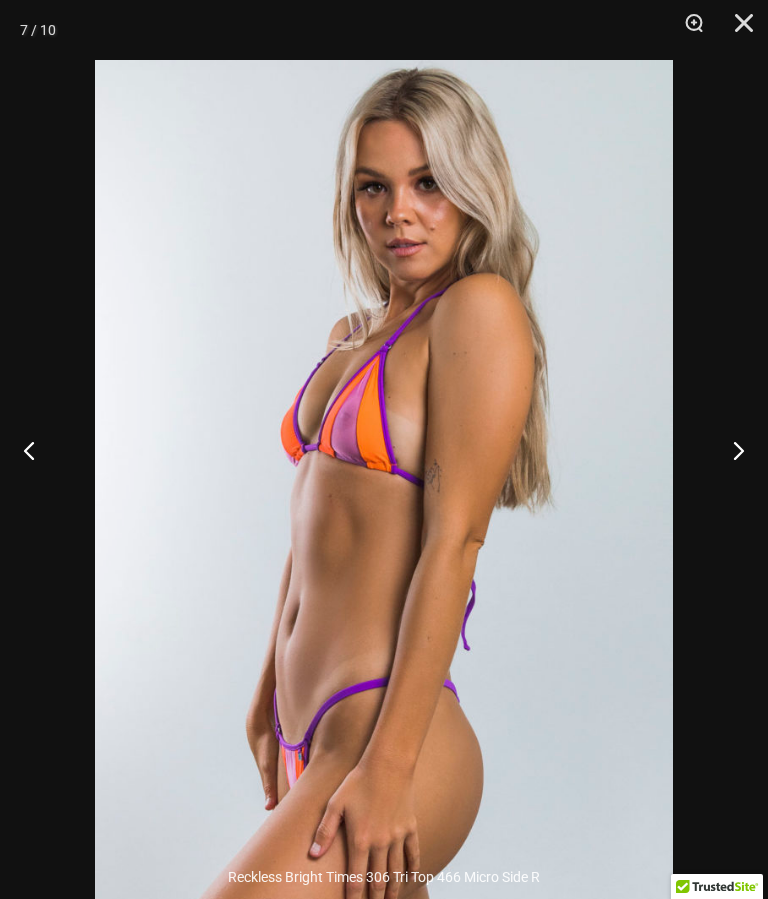 click at bounding box center [37, 450] 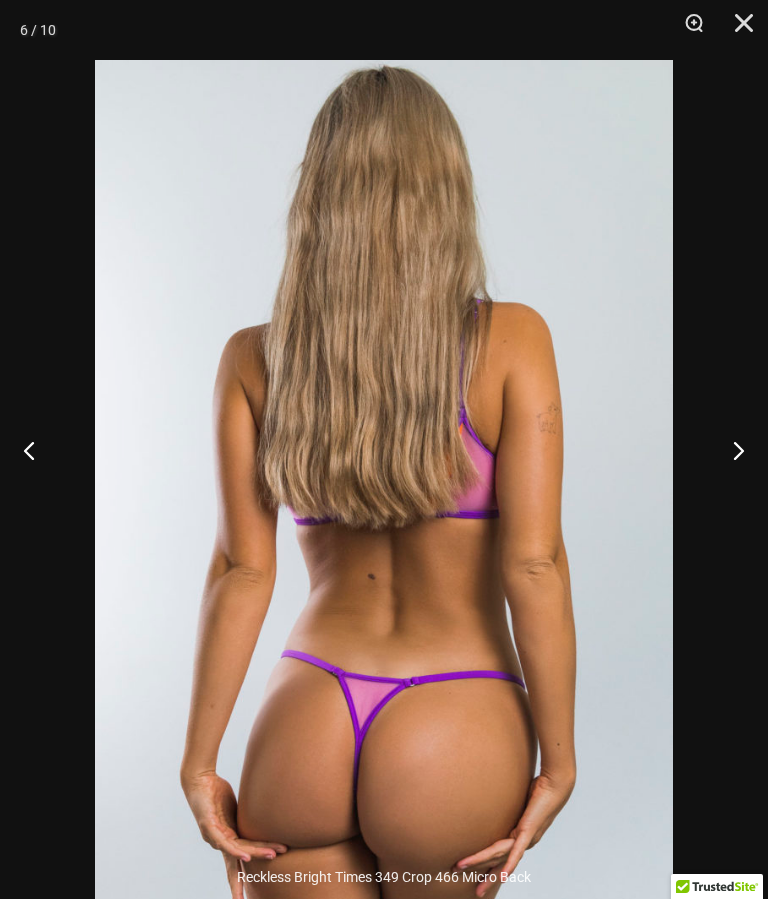click at bounding box center (37, 450) 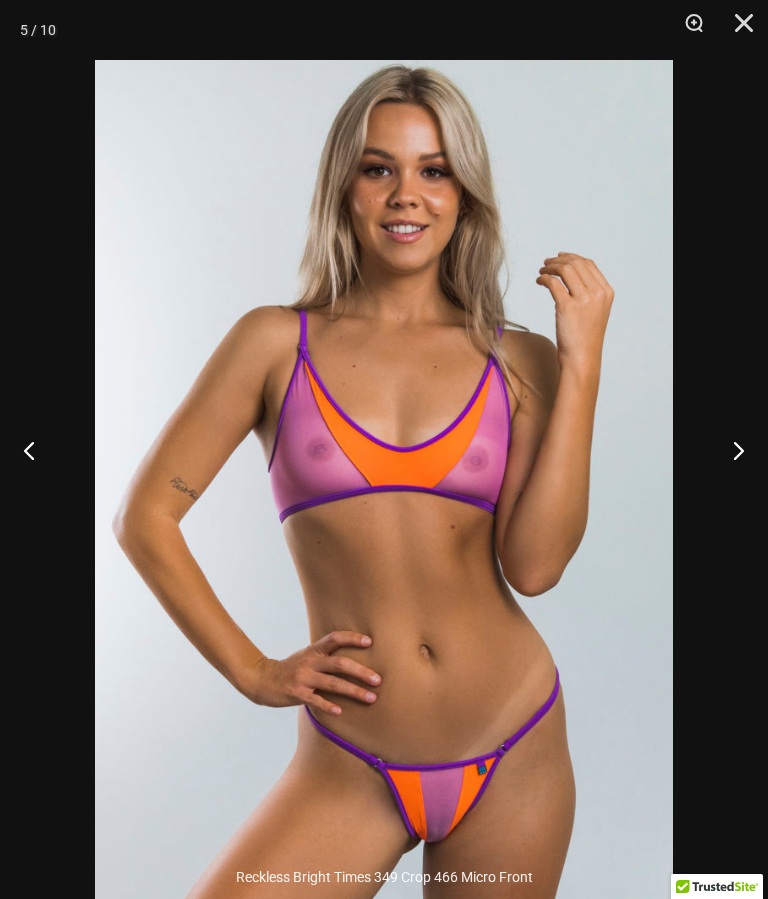 click at bounding box center [37, 450] 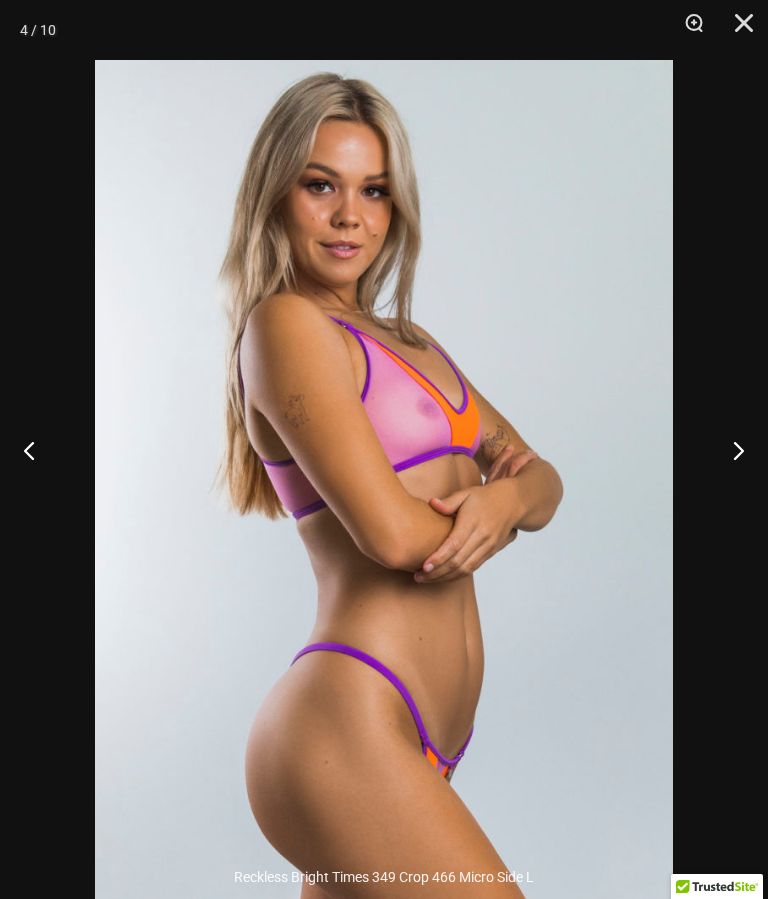 click at bounding box center [37, 450] 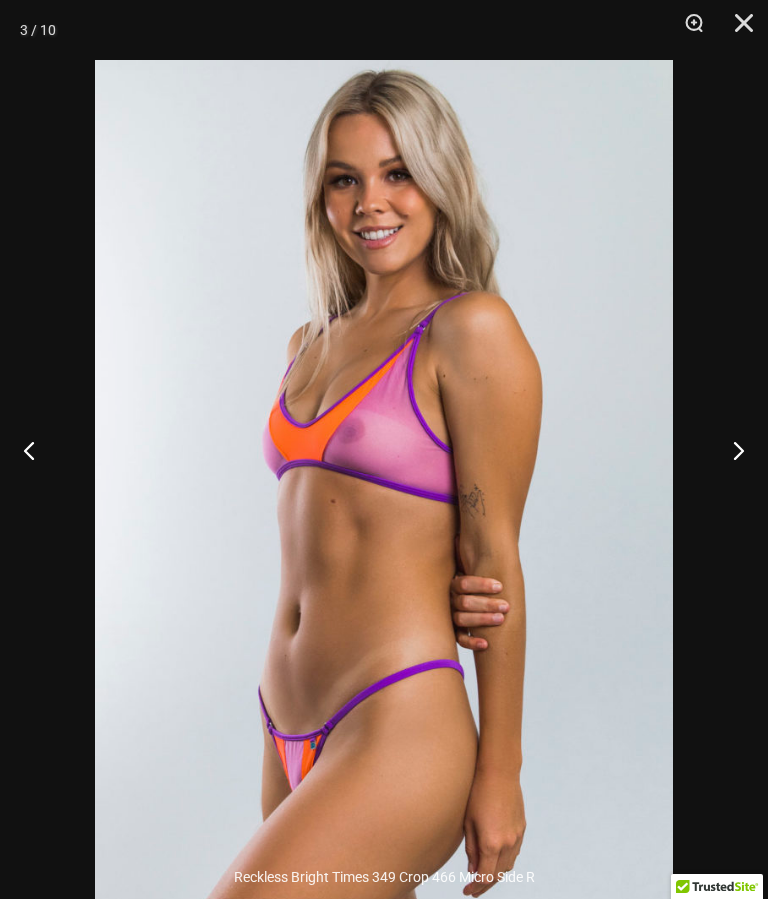 click at bounding box center [37, 450] 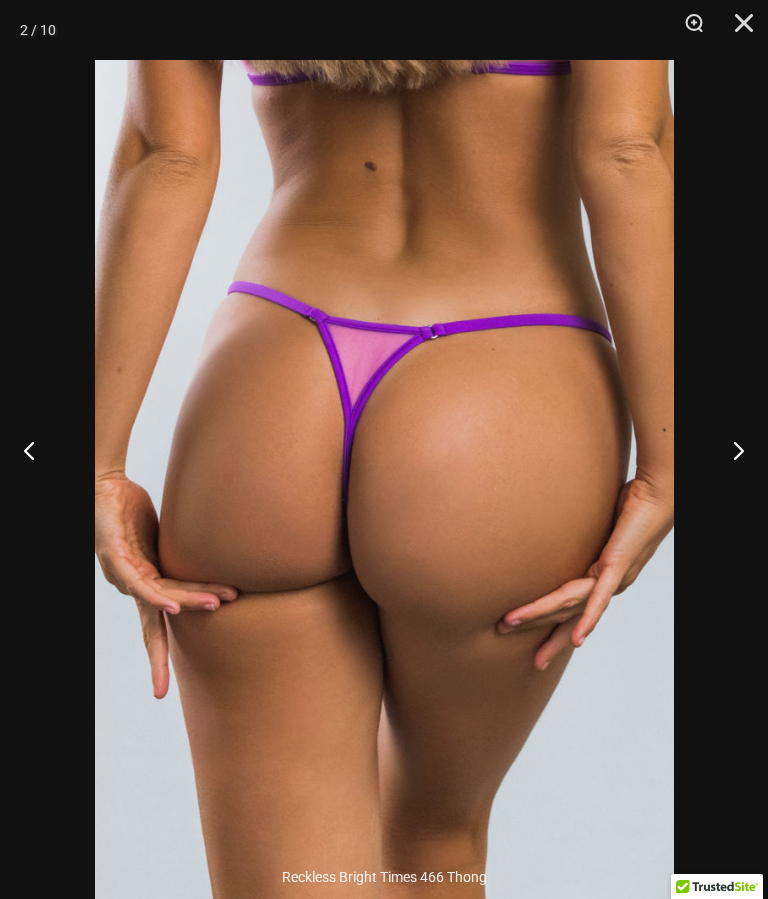 click at bounding box center [37, 450] 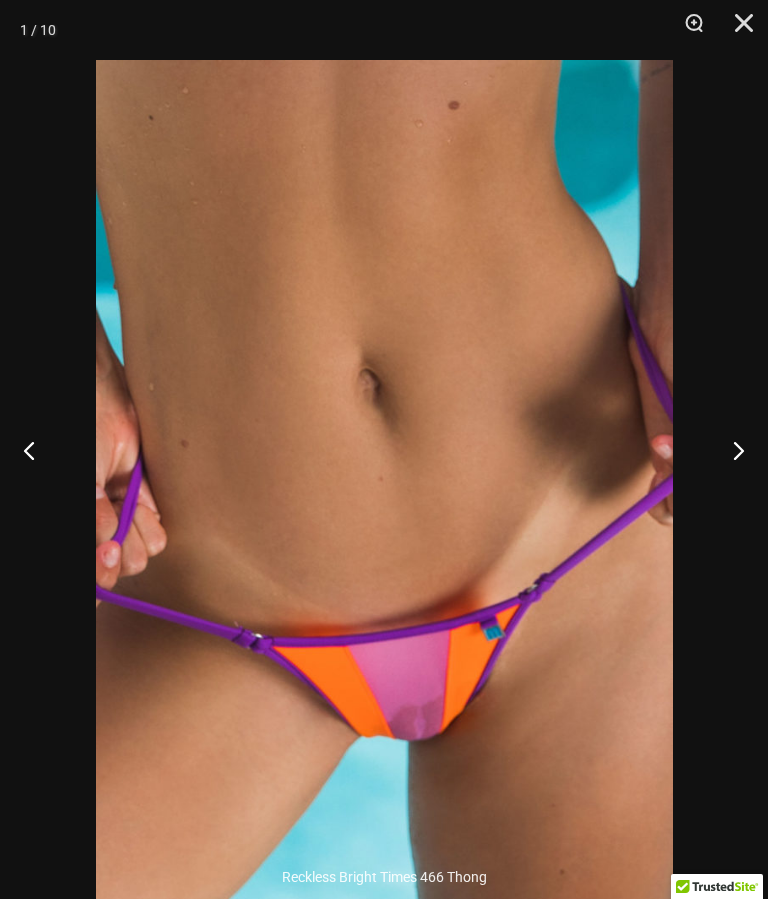 click at bounding box center (37, 450) 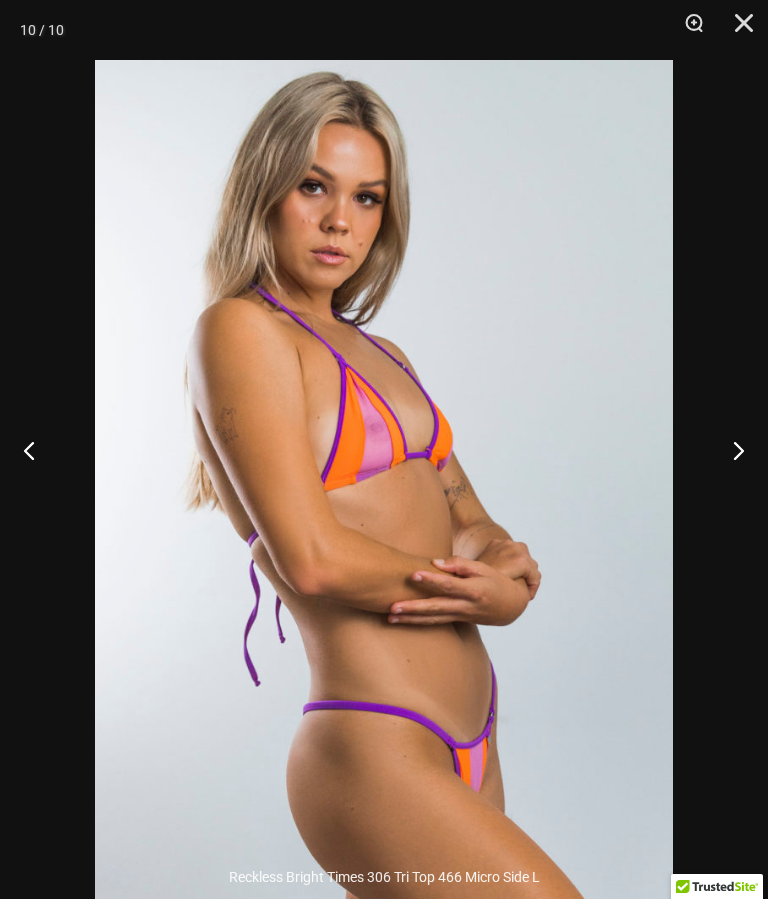 click at bounding box center (37, 450) 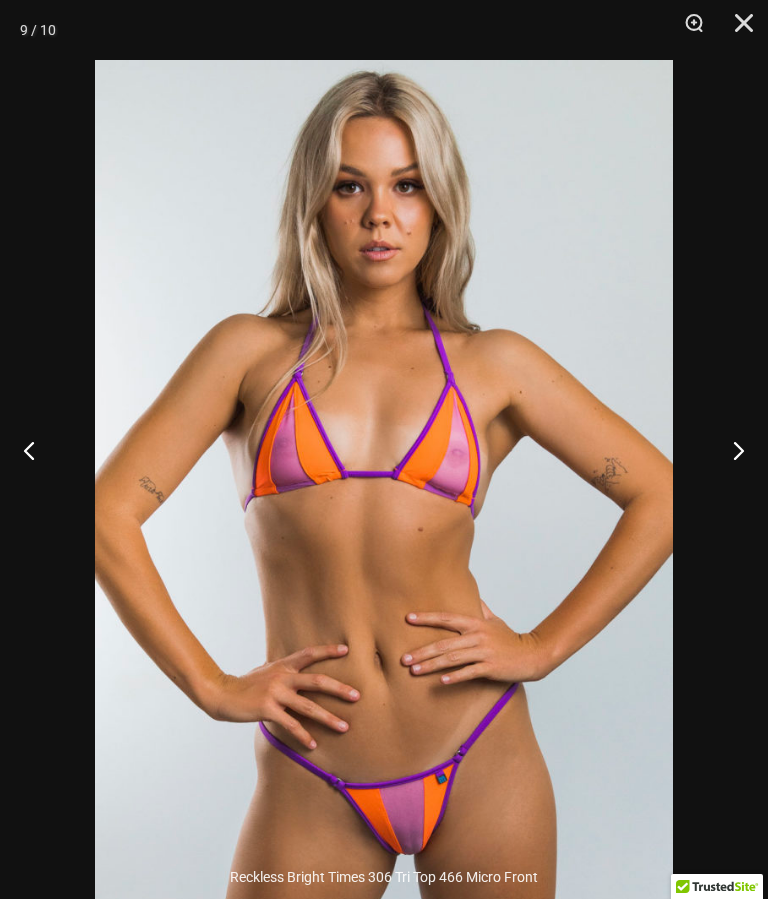 click at bounding box center (37, 450) 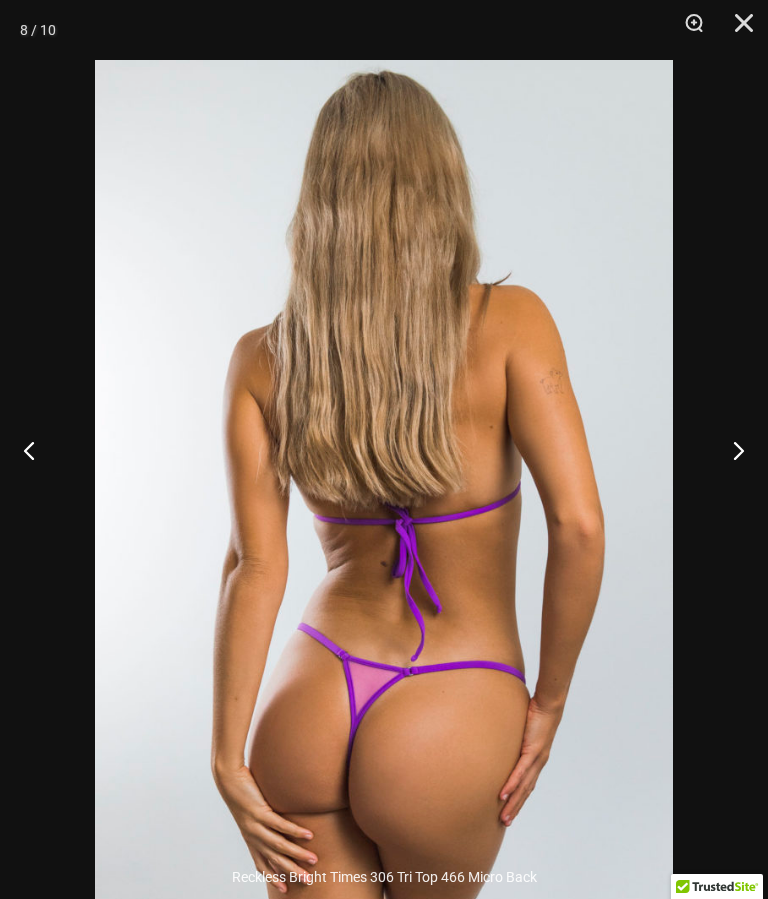 click at bounding box center (730, 450) 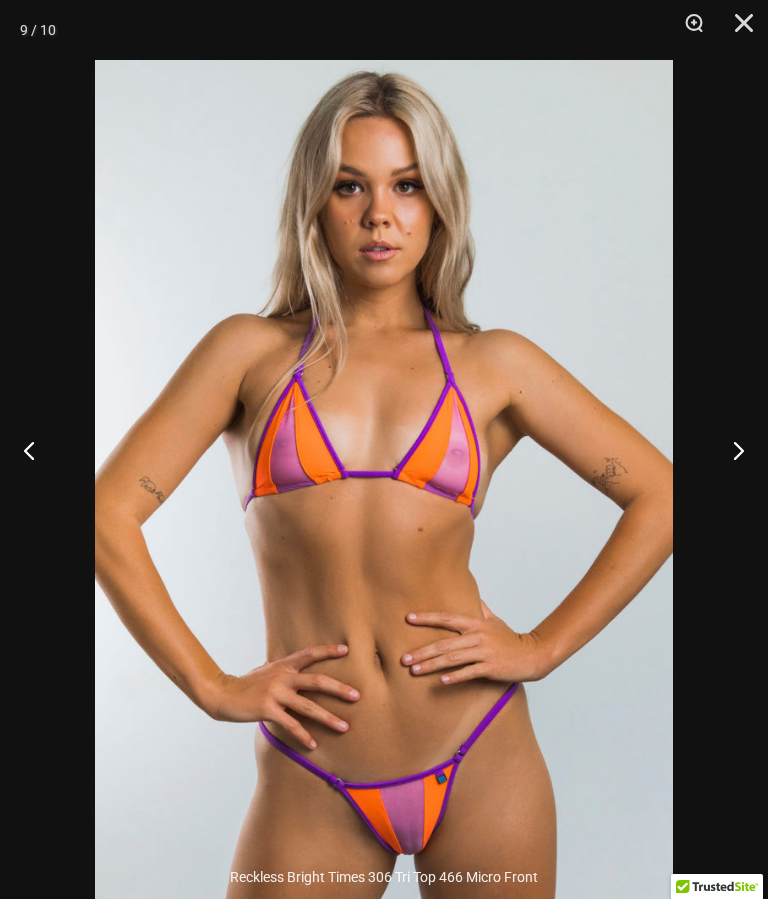 click at bounding box center [737, 30] 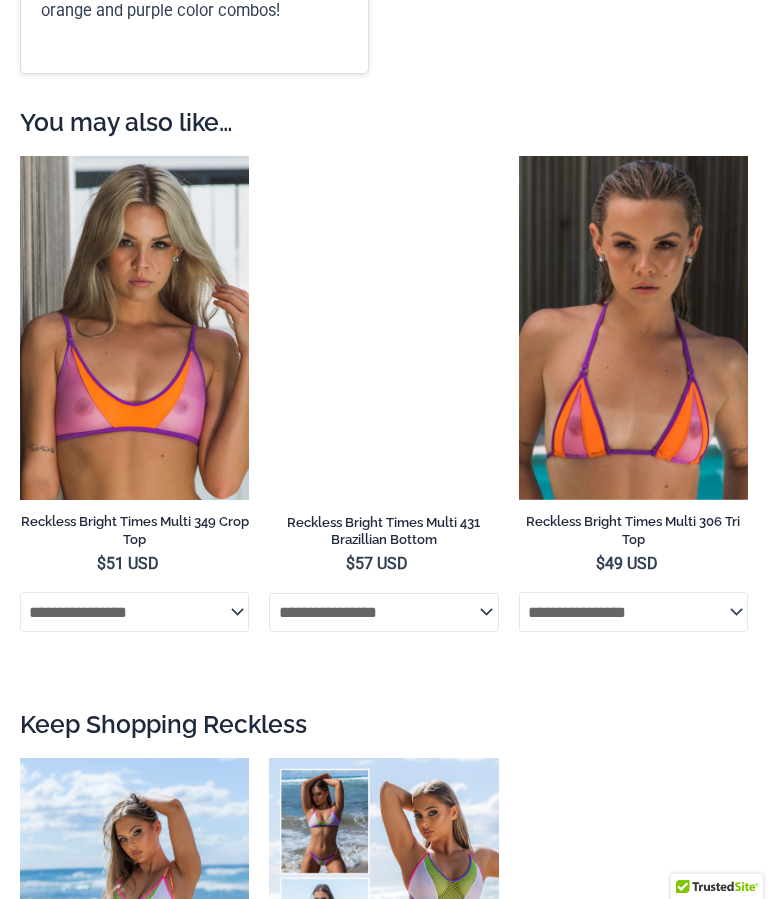 scroll, scrollTop: 3793, scrollLeft: 0, axis: vertical 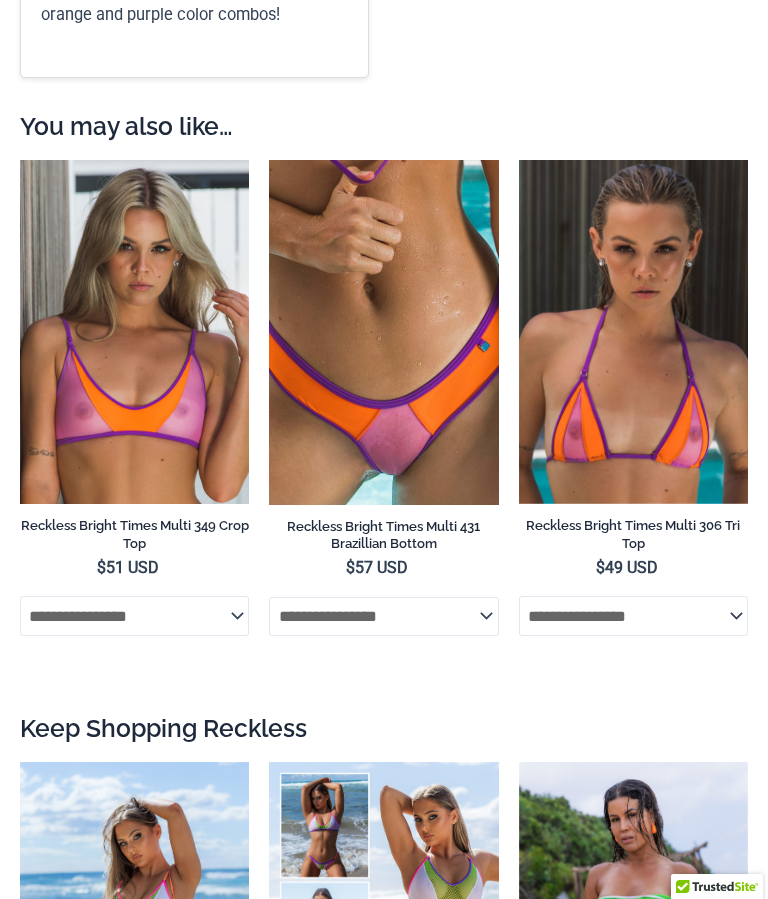 click at bounding box center (519, 160) 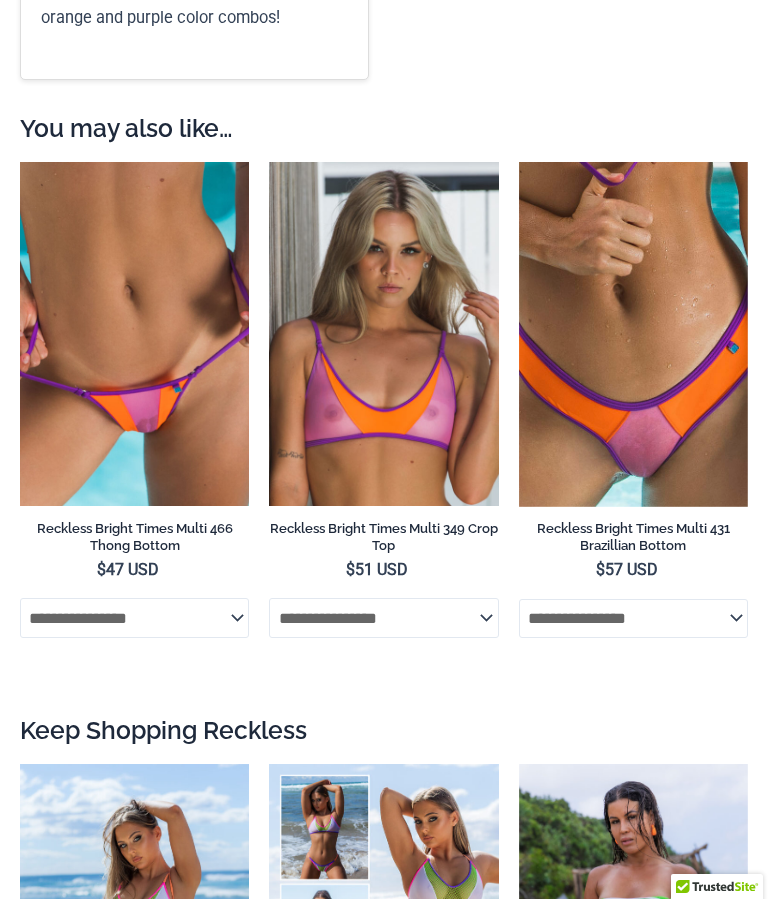 scroll, scrollTop: 3504, scrollLeft: 0, axis: vertical 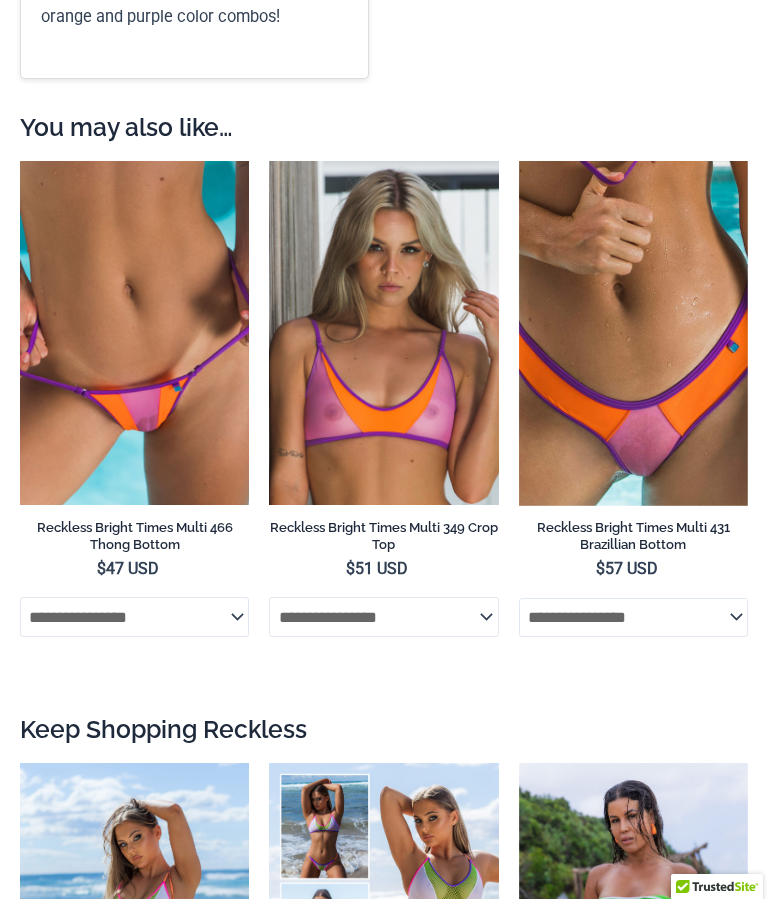 click at bounding box center [519, 161] 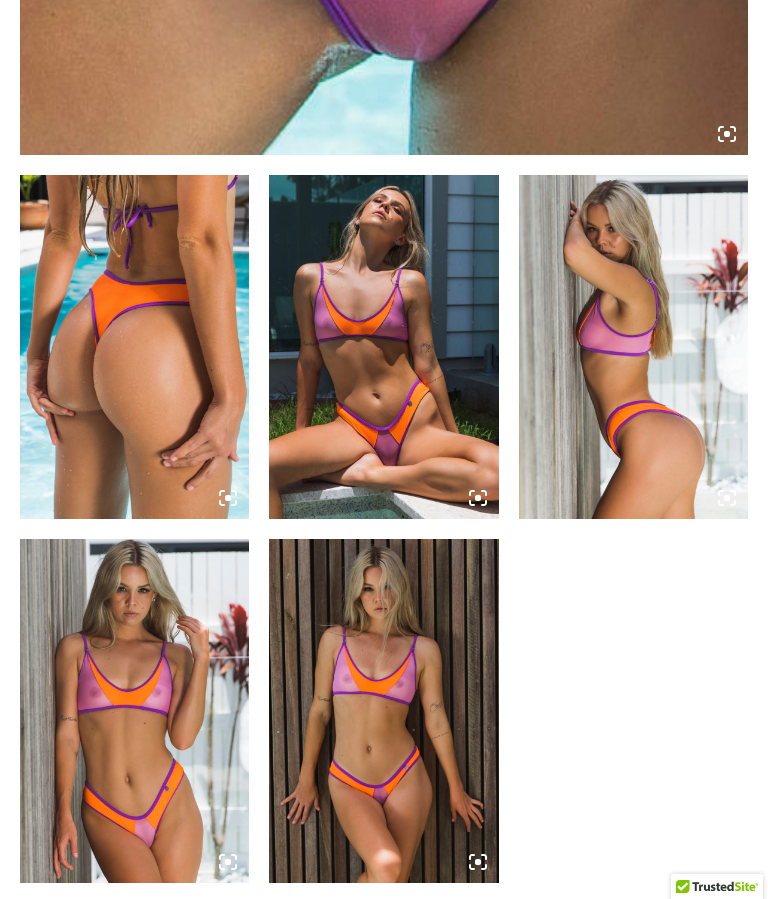 scroll, scrollTop: 1084, scrollLeft: 0, axis: vertical 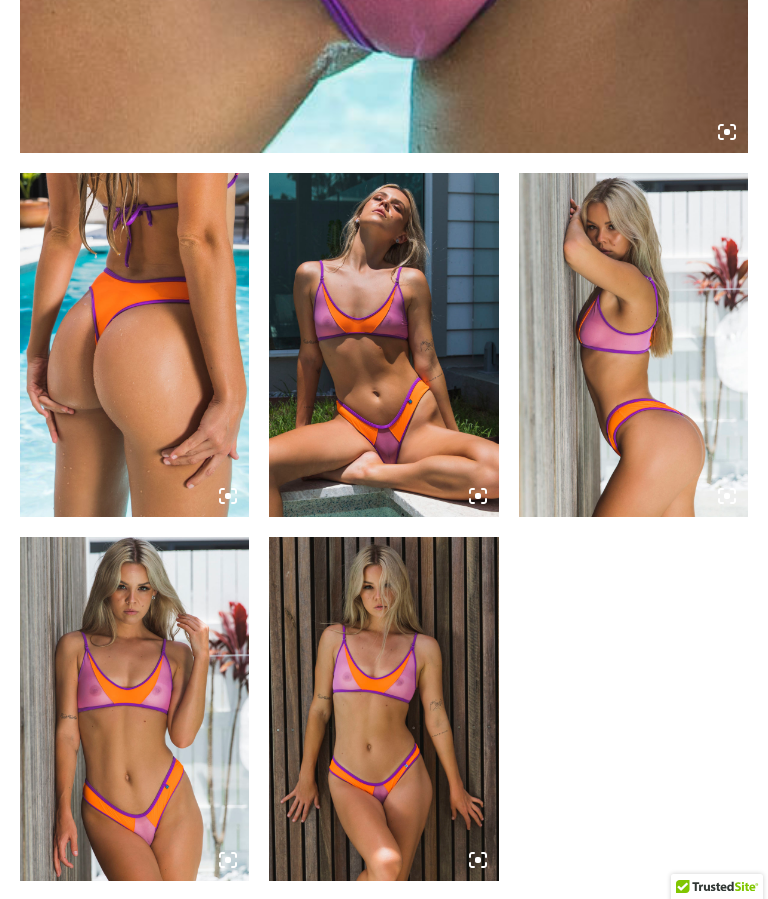 click at bounding box center [134, 345] 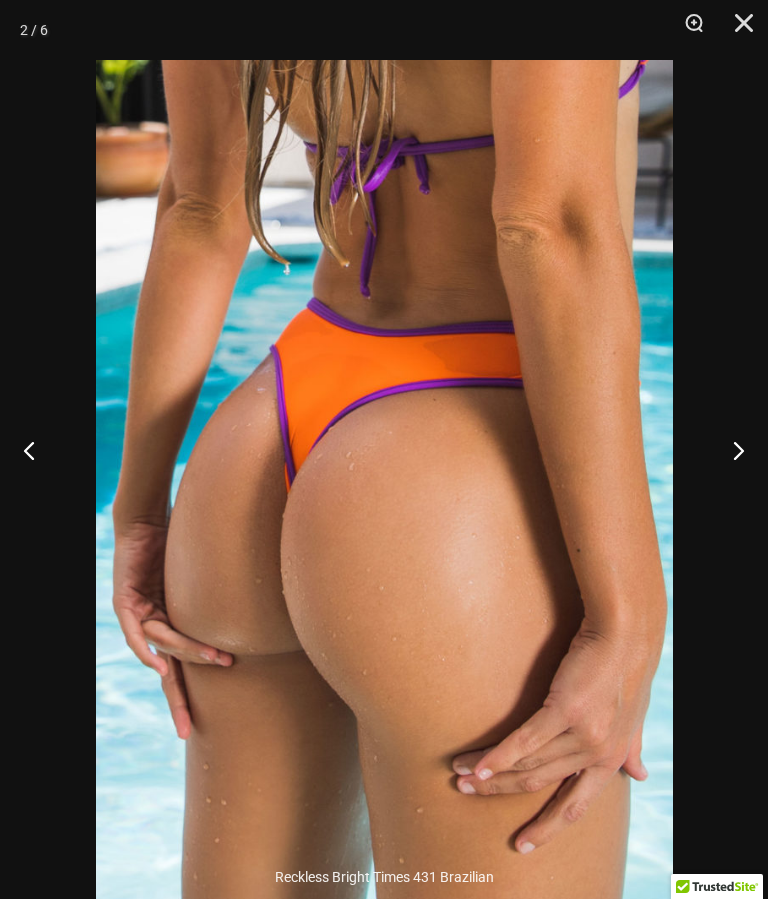 click at bounding box center [384, 449] 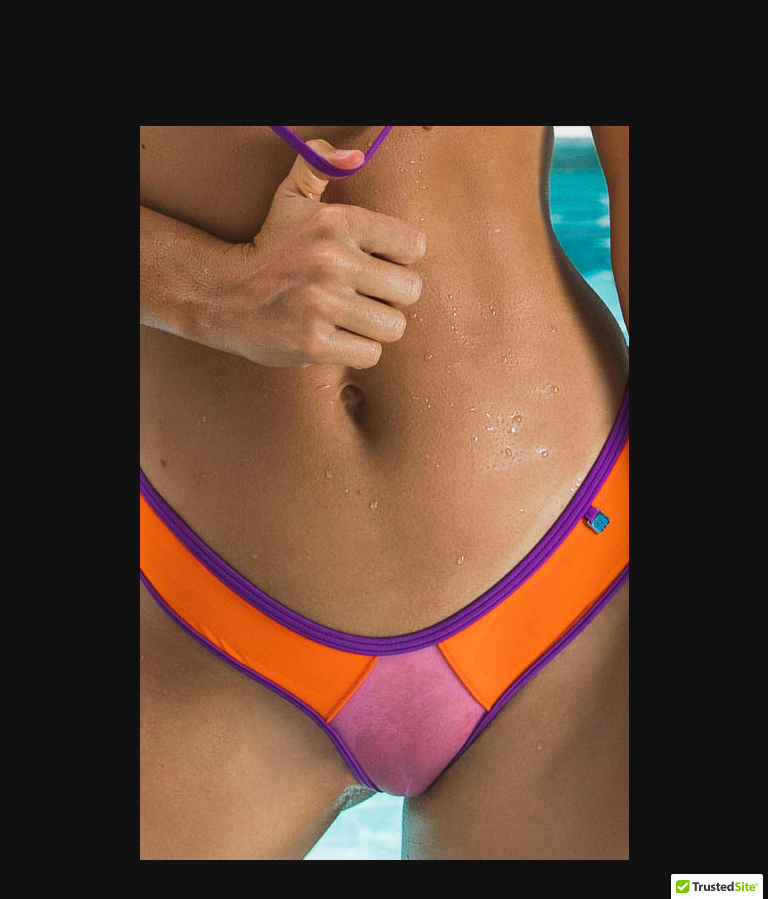 click at bounding box center (384, 449) 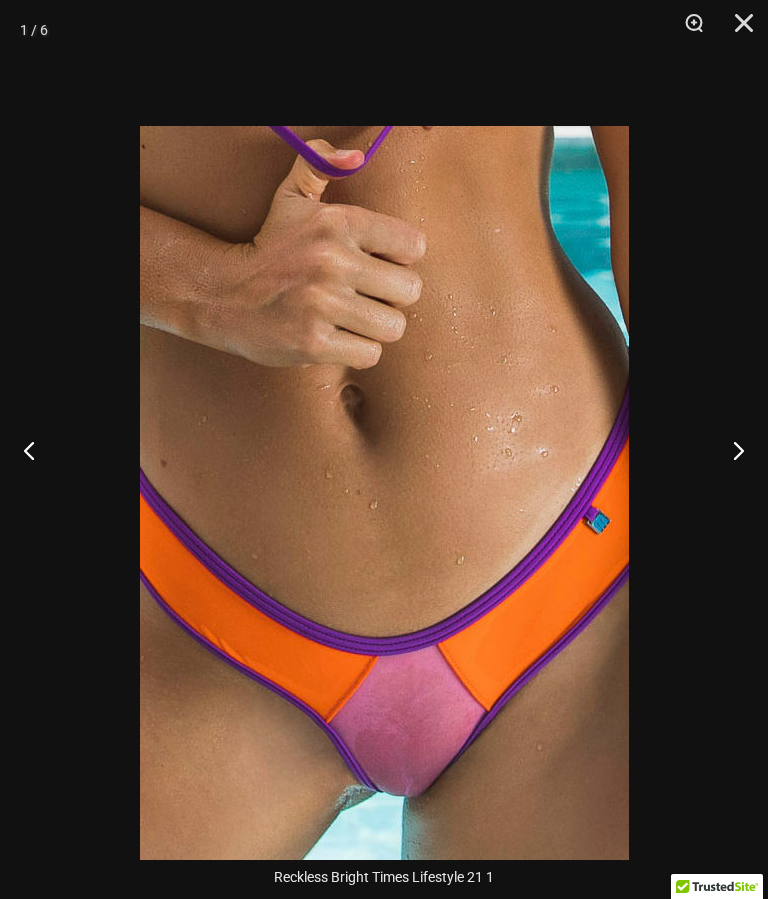 click at bounding box center [737, 30] 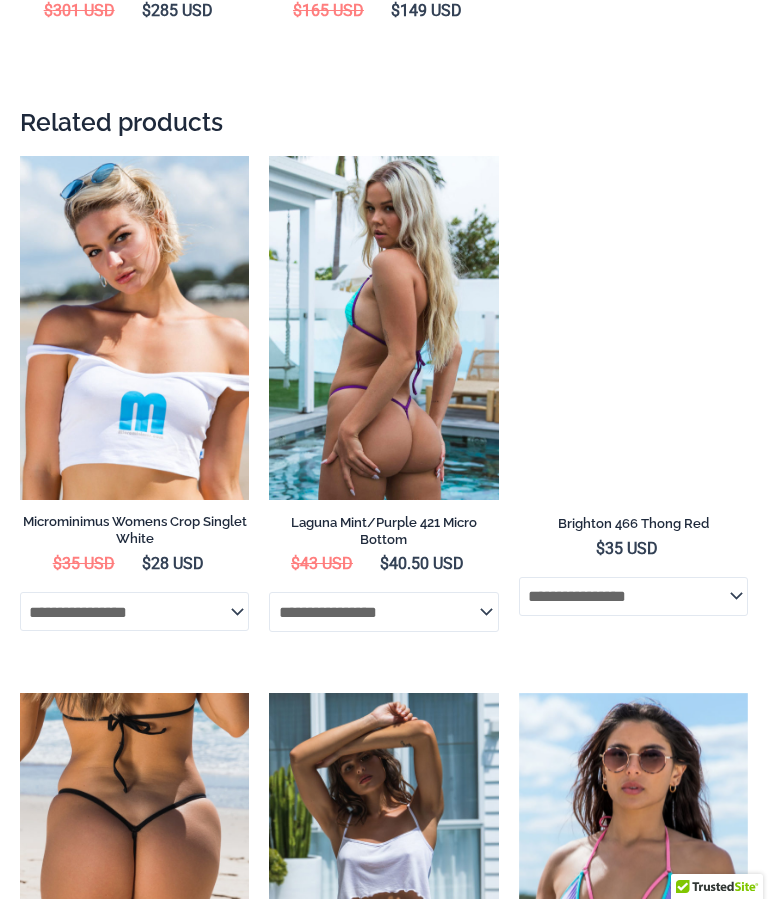 scroll, scrollTop: 5589, scrollLeft: 0, axis: vertical 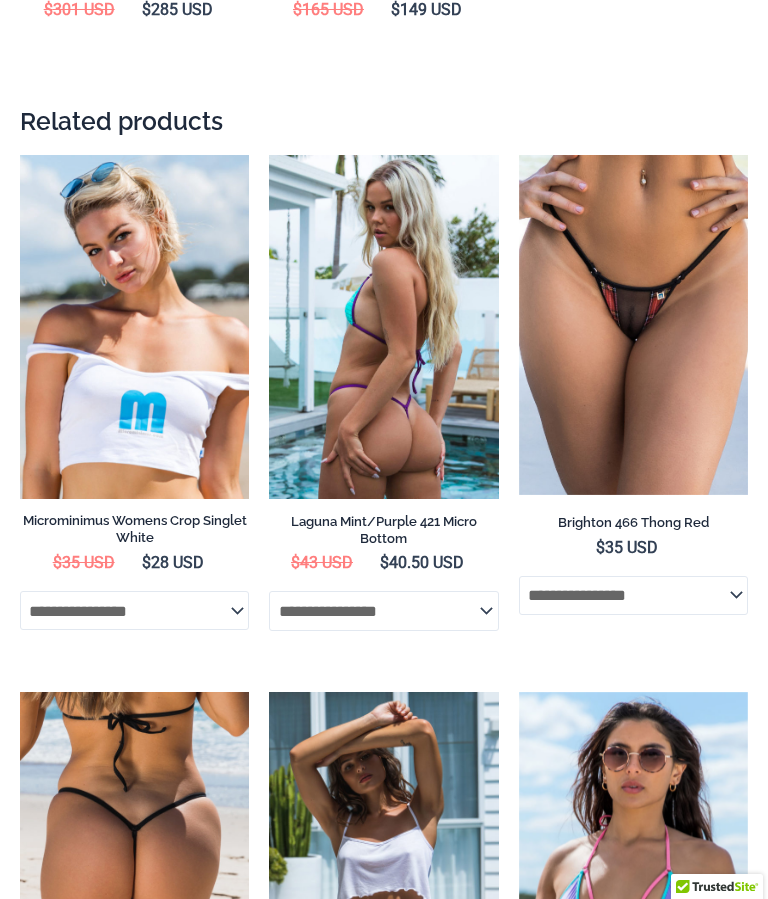 click at bounding box center (383, 327) 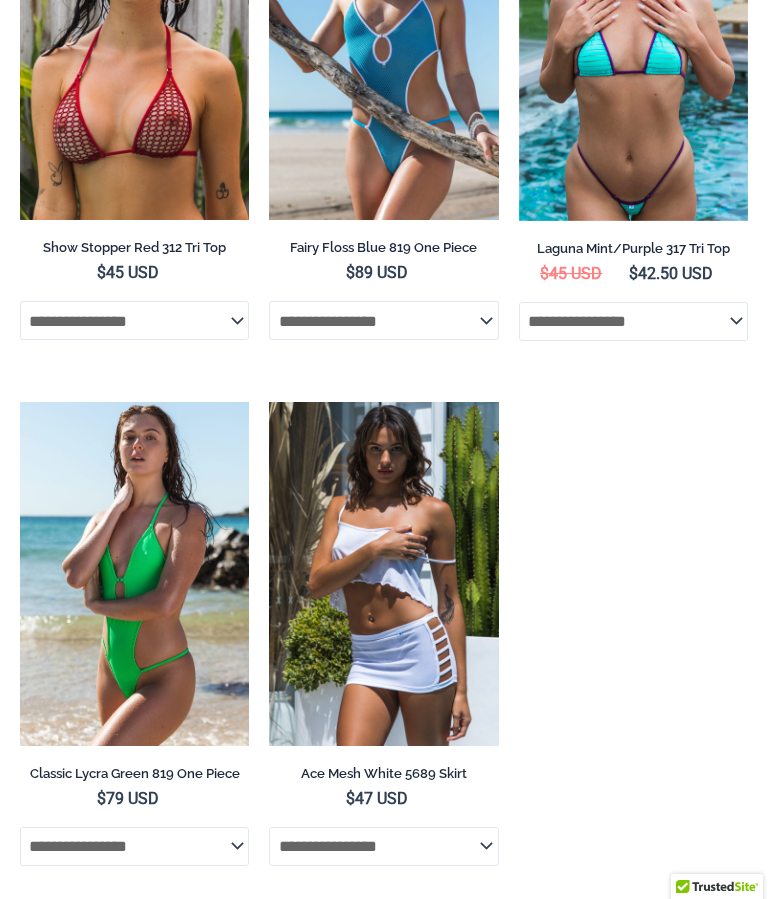scroll, scrollTop: 5040, scrollLeft: 0, axis: vertical 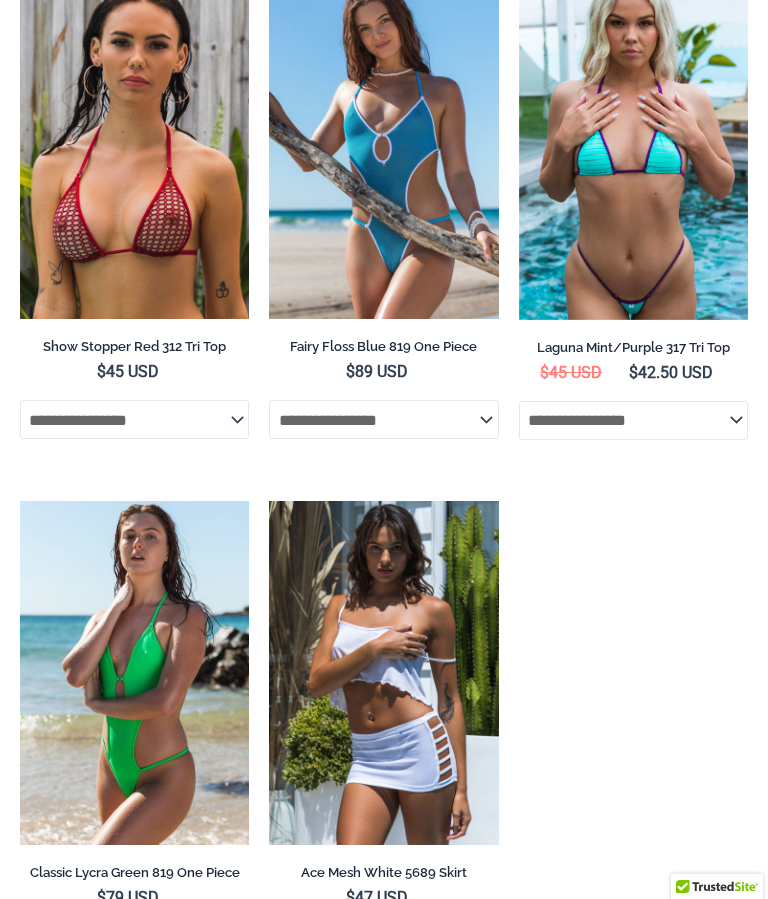 click at bounding box center (633, 147) 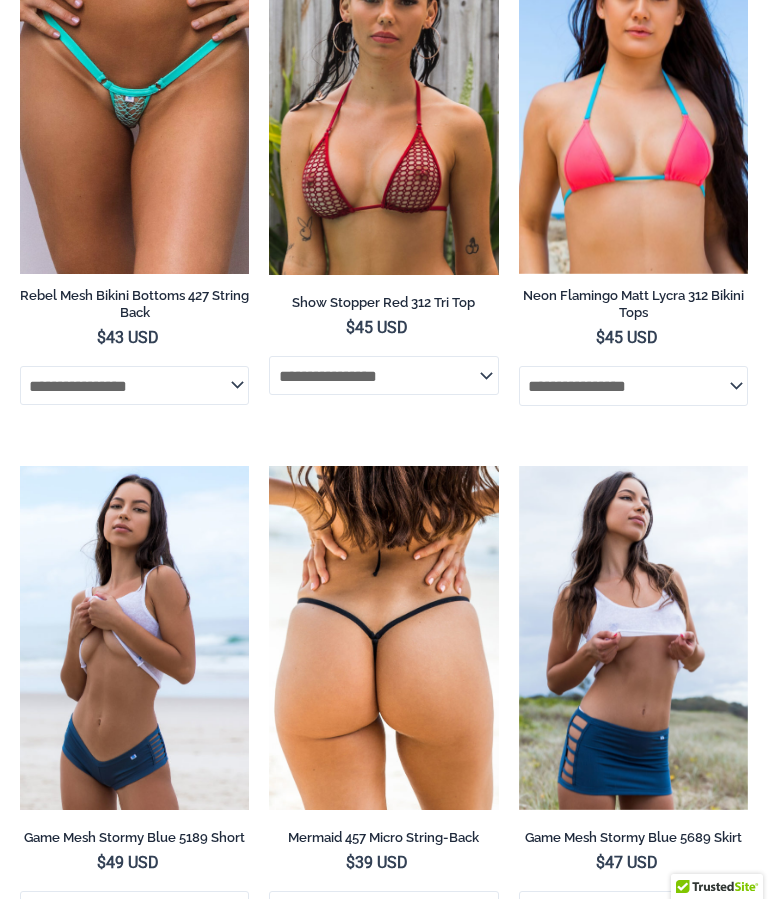 scroll, scrollTop: 2435, scrollLeft: 0, axis: vertical 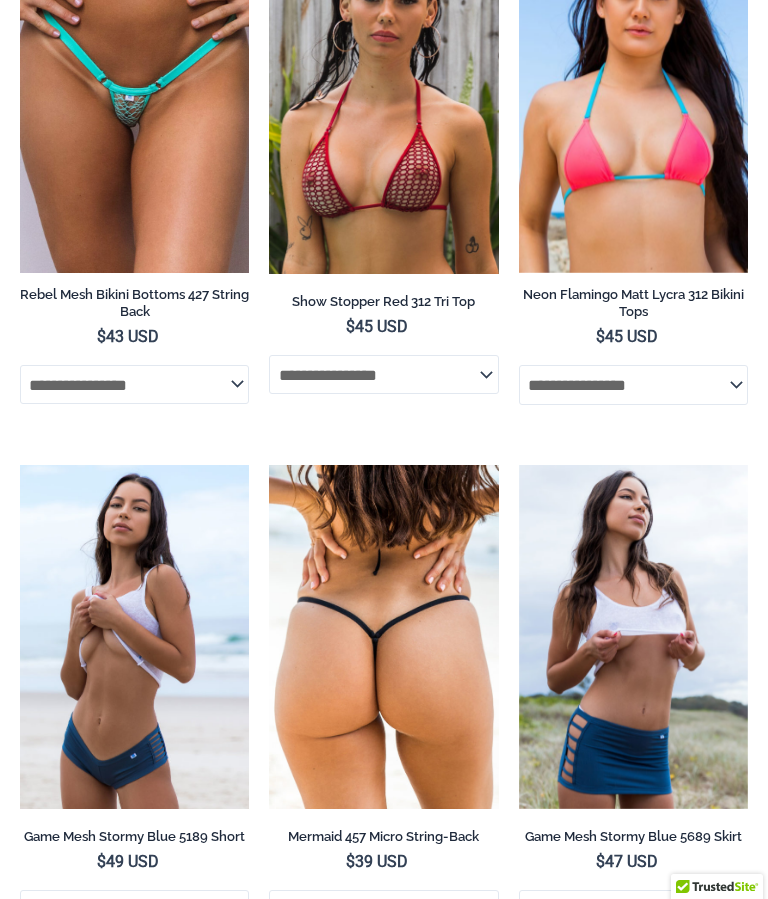 click at bounding box center [20, -70] 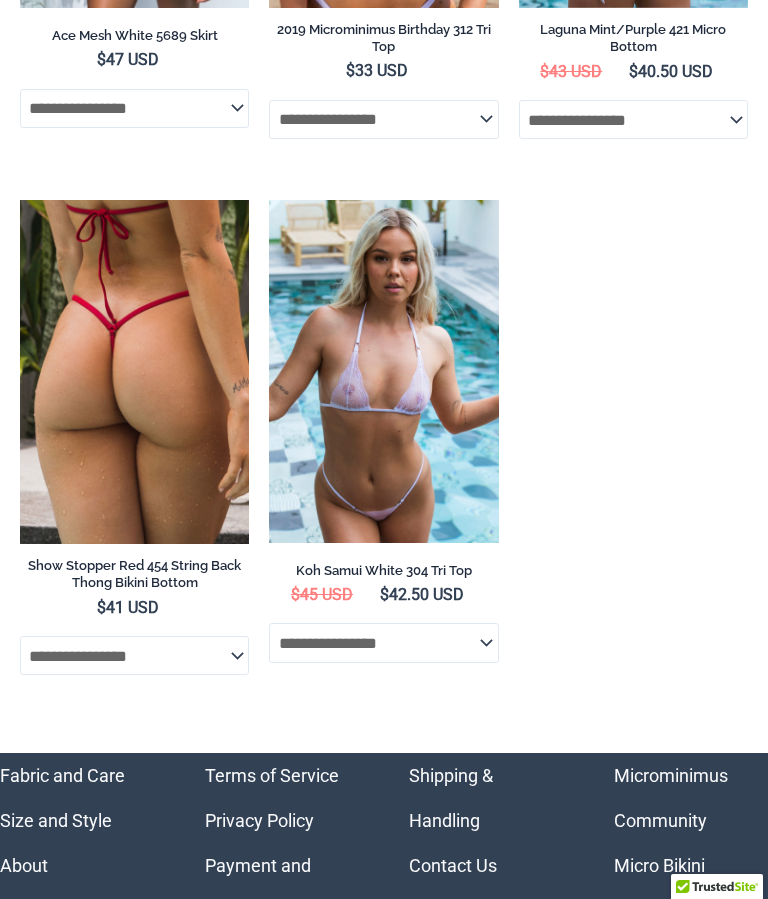 scroll, scrollTop: 6460, scrollLeft: 0, axis: vertical 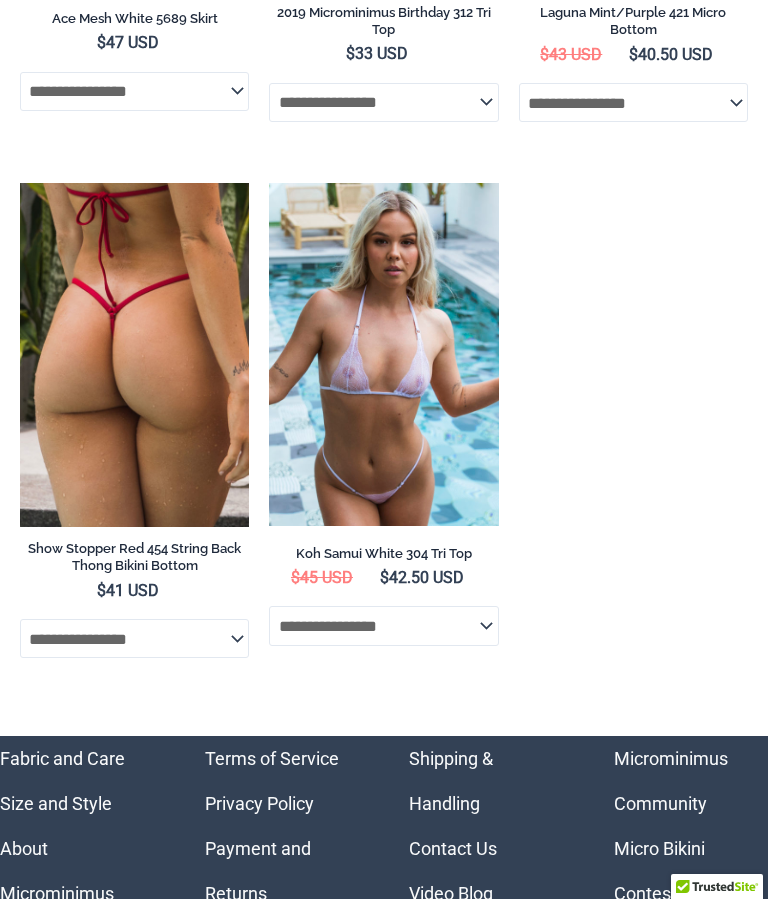 click at bounding box center (383, 354) 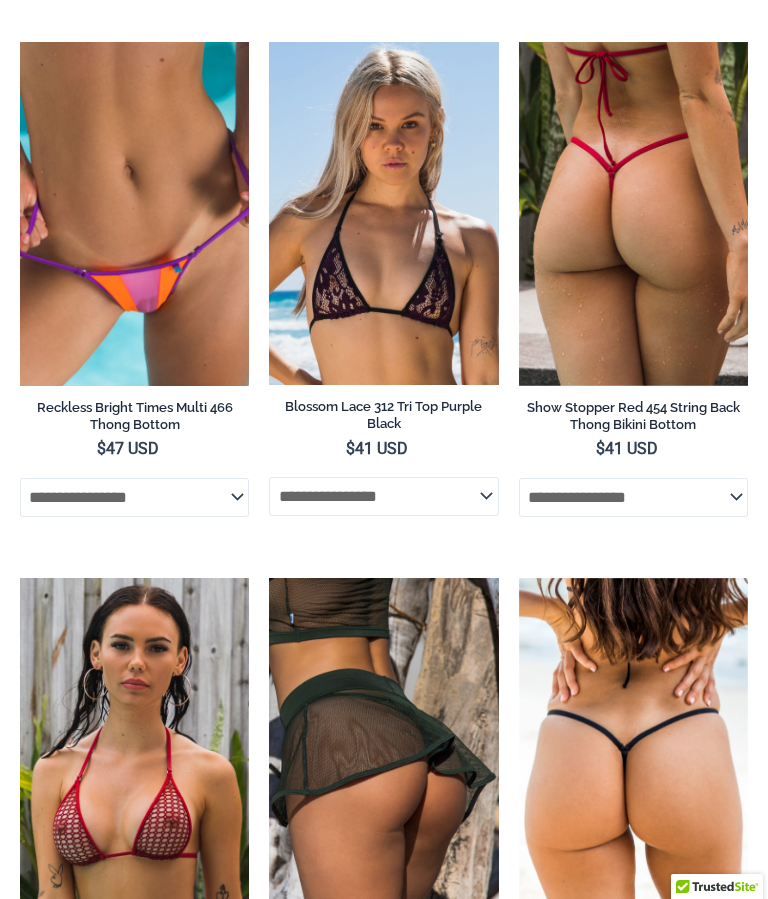 scroll, scrollTop: 3779, scrollLeft: 0, axis: vertical 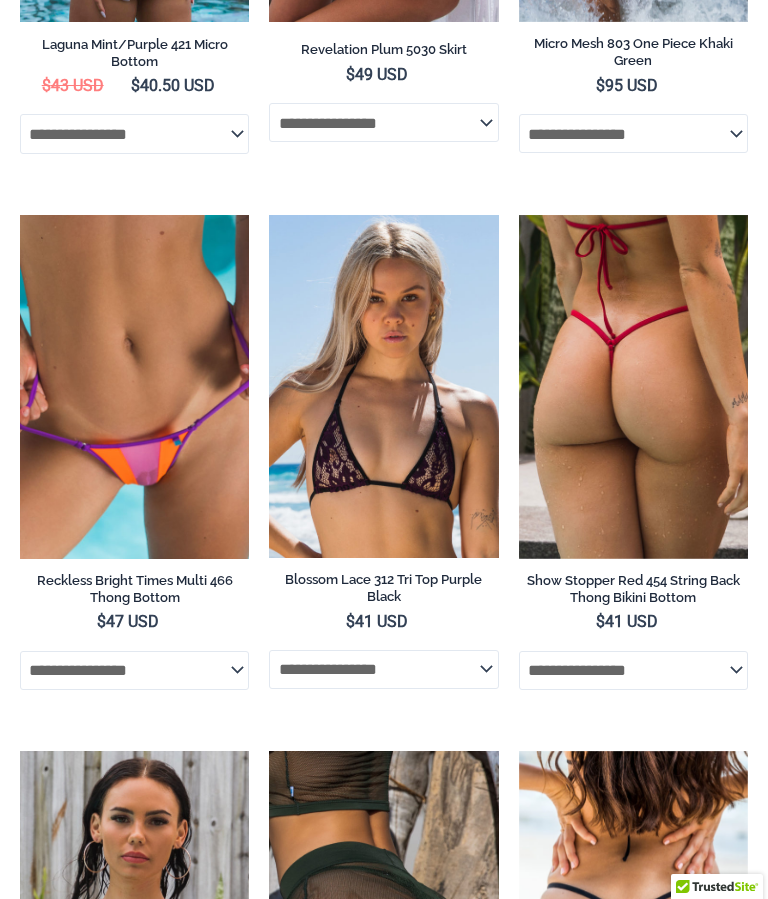 click at bounding box center (269, 215) 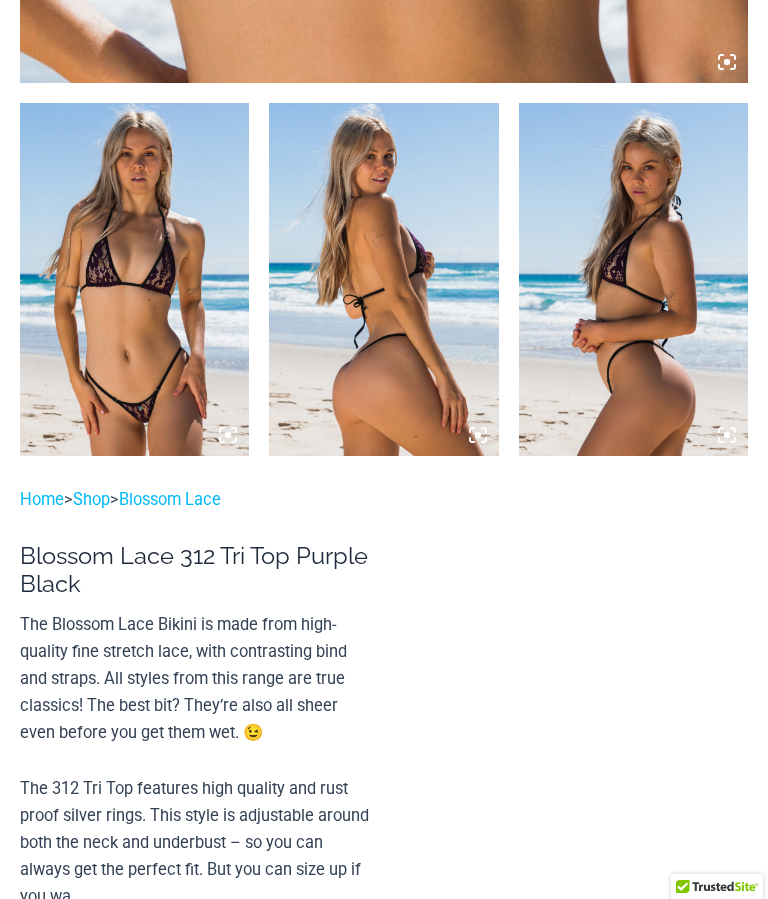 scroll, scrollTop: 1156, scrollLeft: 0, axis: vertical 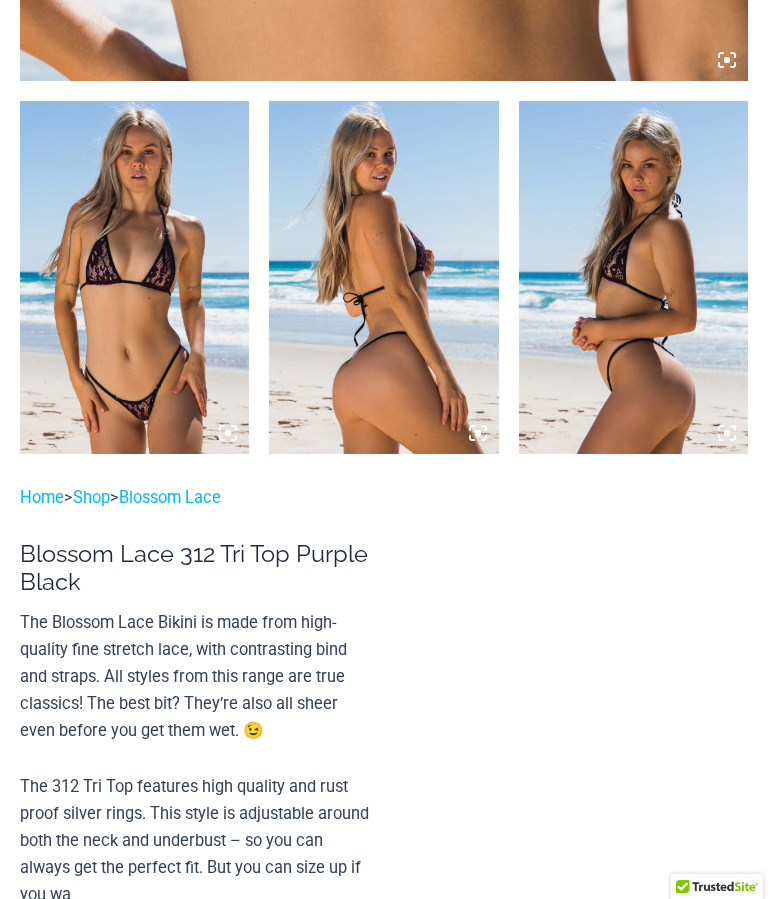 click at bounding box center (134, 277) 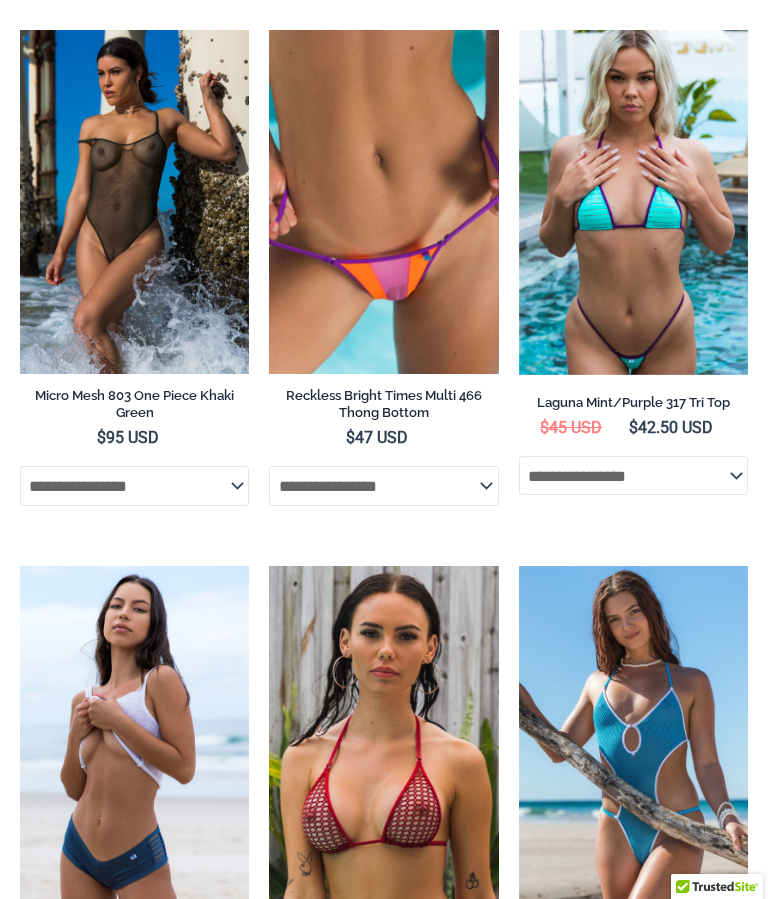 scroll, scrollTop: 5125, scrollLeft: 0, axis: vertical 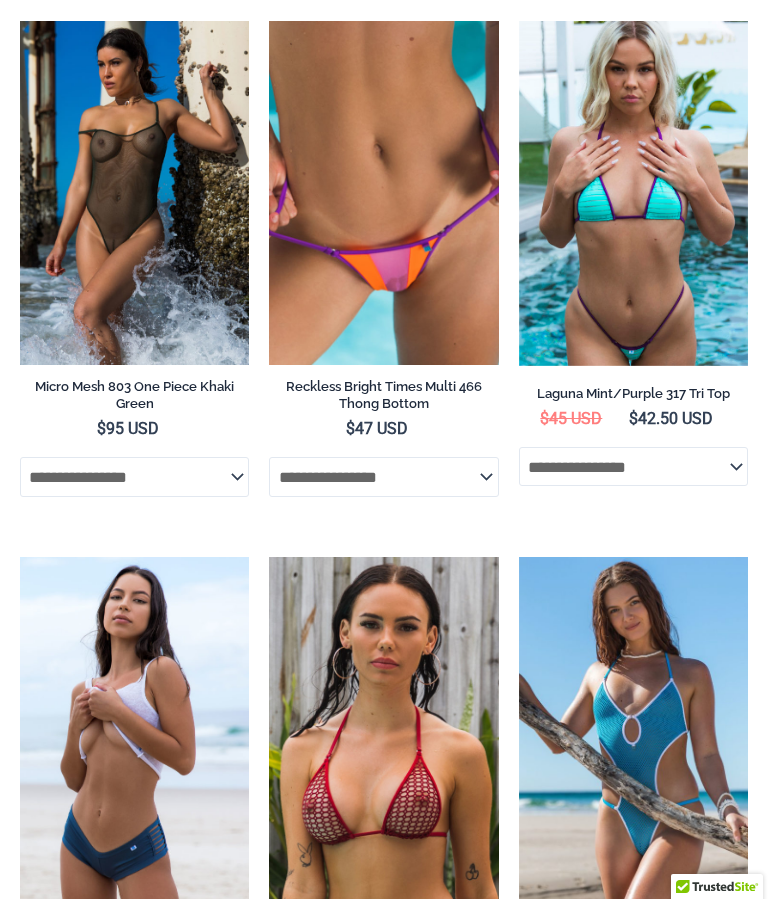 click at bounding box center [20, 21] 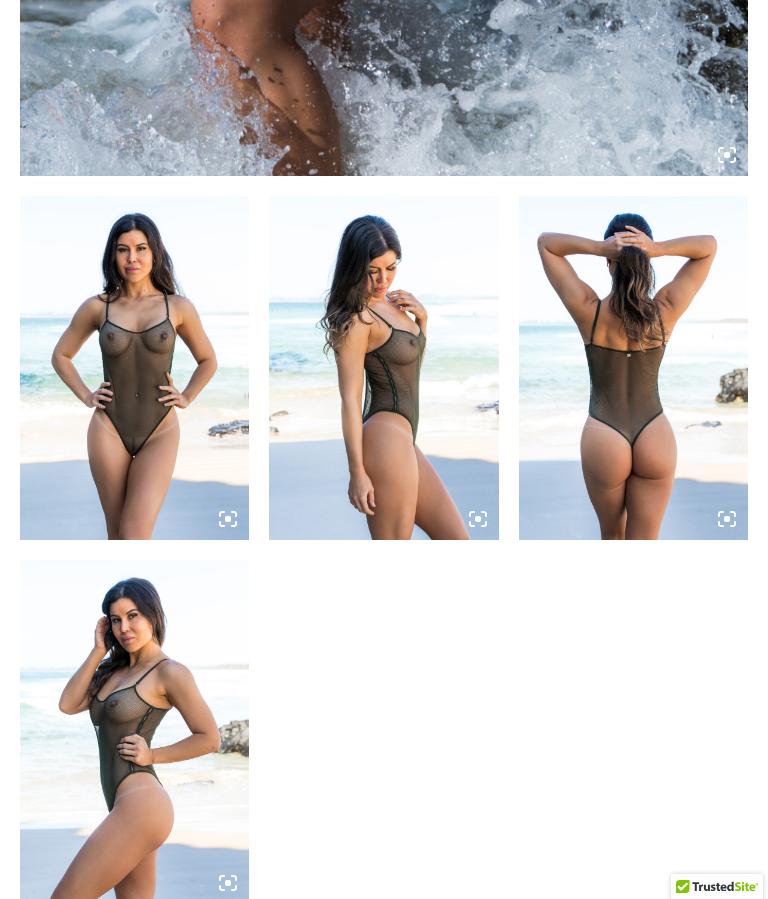 scroll, scrollTop: 1064, scrollLeft: 0, axis: vertical 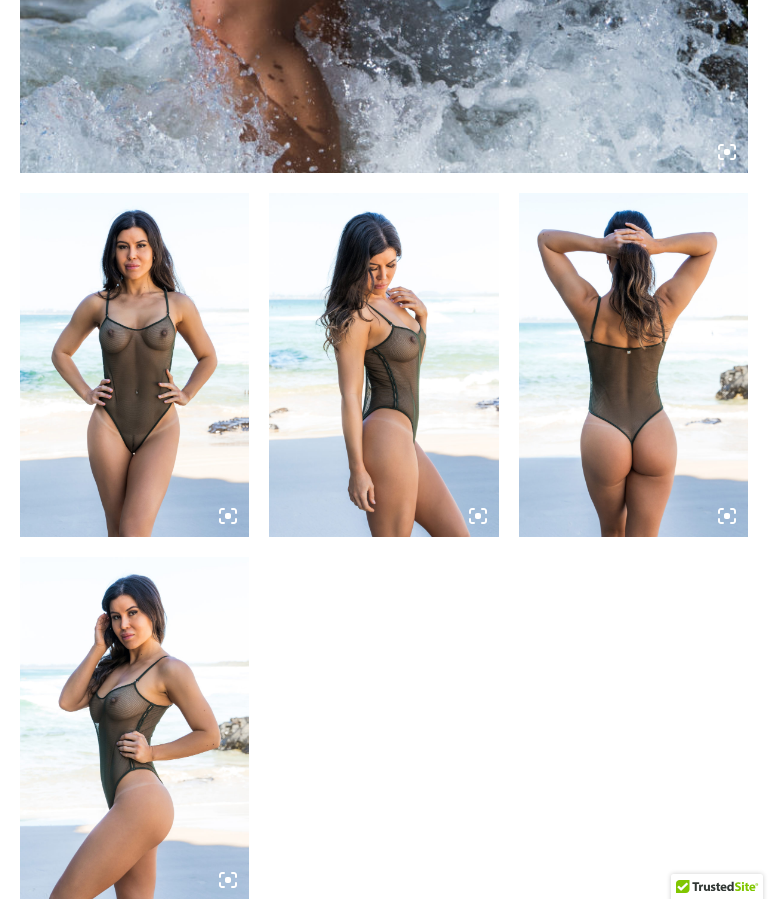 click at bounding box center [134, 365] 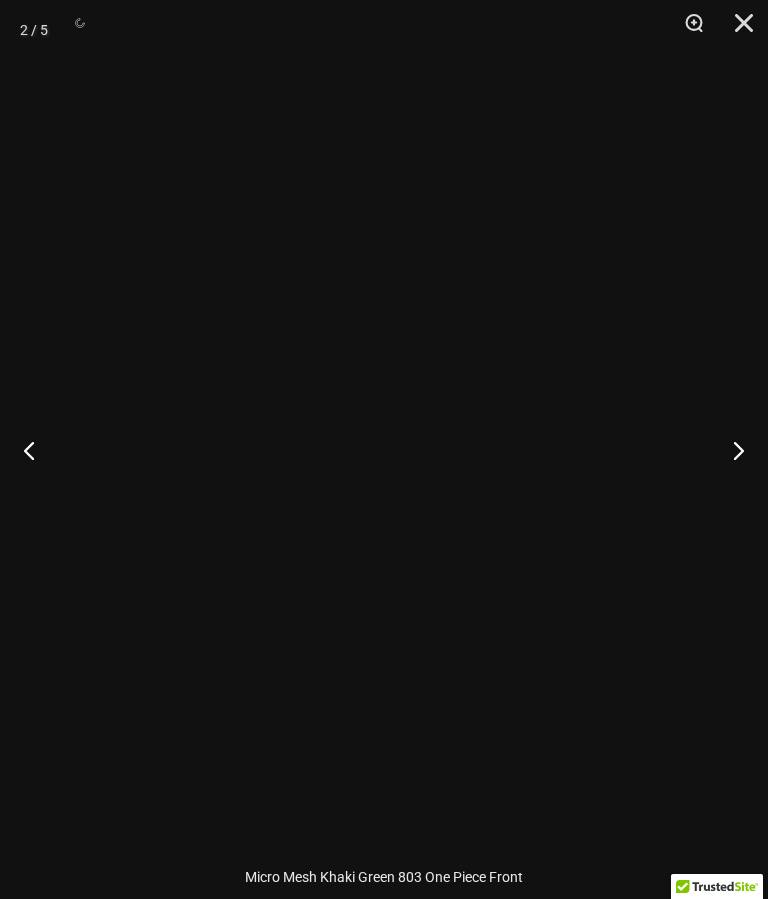 click at bounding box center (37, 450) 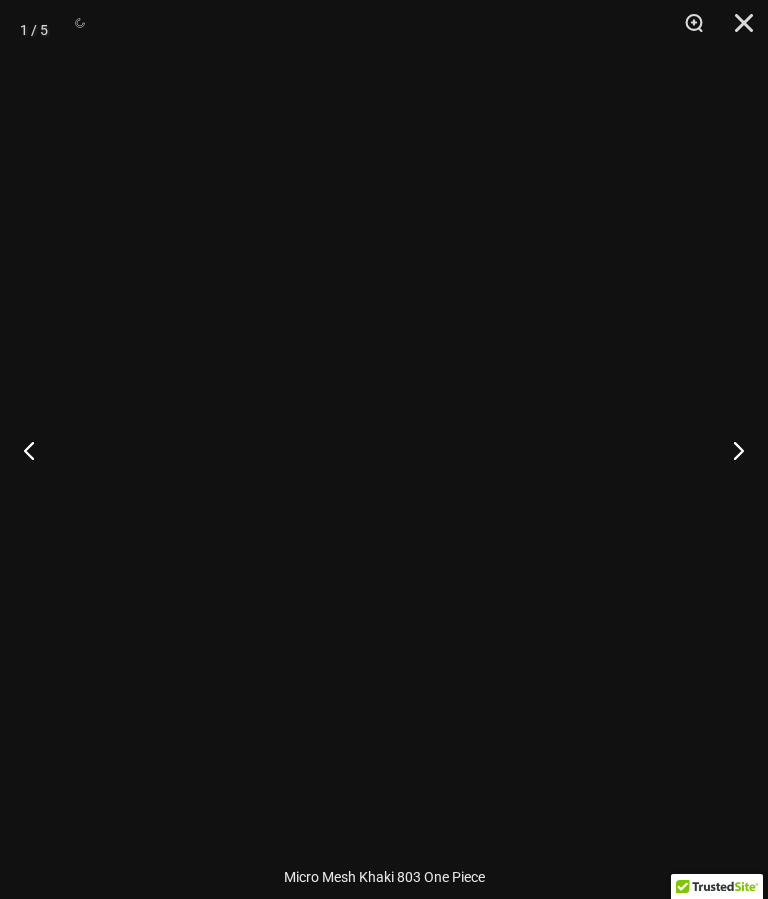 click at bounding box center (737, 30) 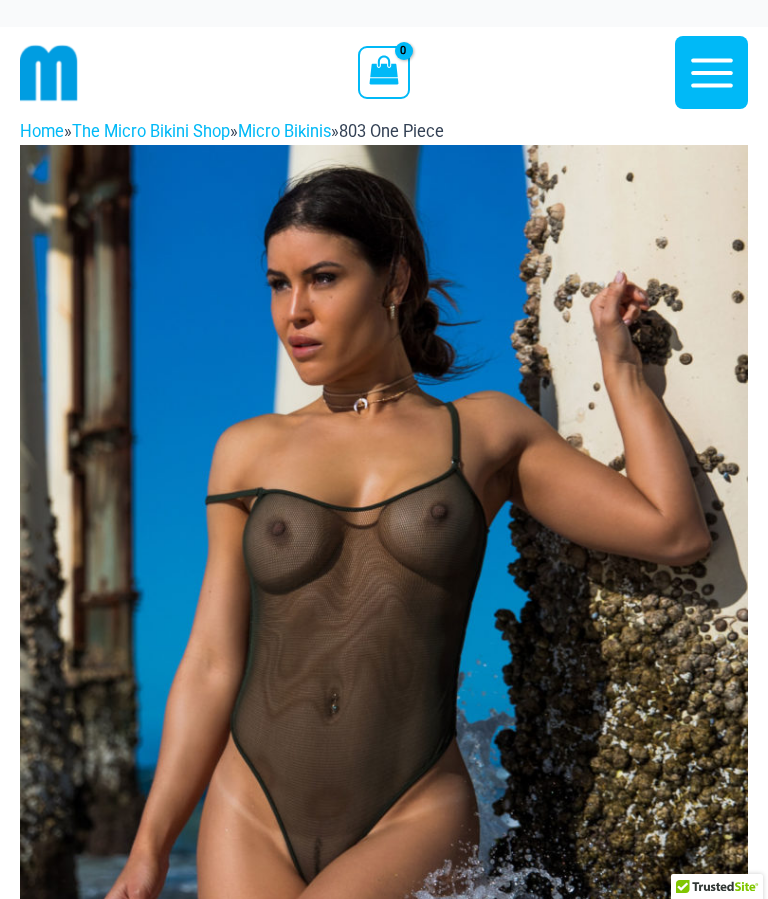 scroll, scrollTop: 0, scrollLeft: 0, axis: both 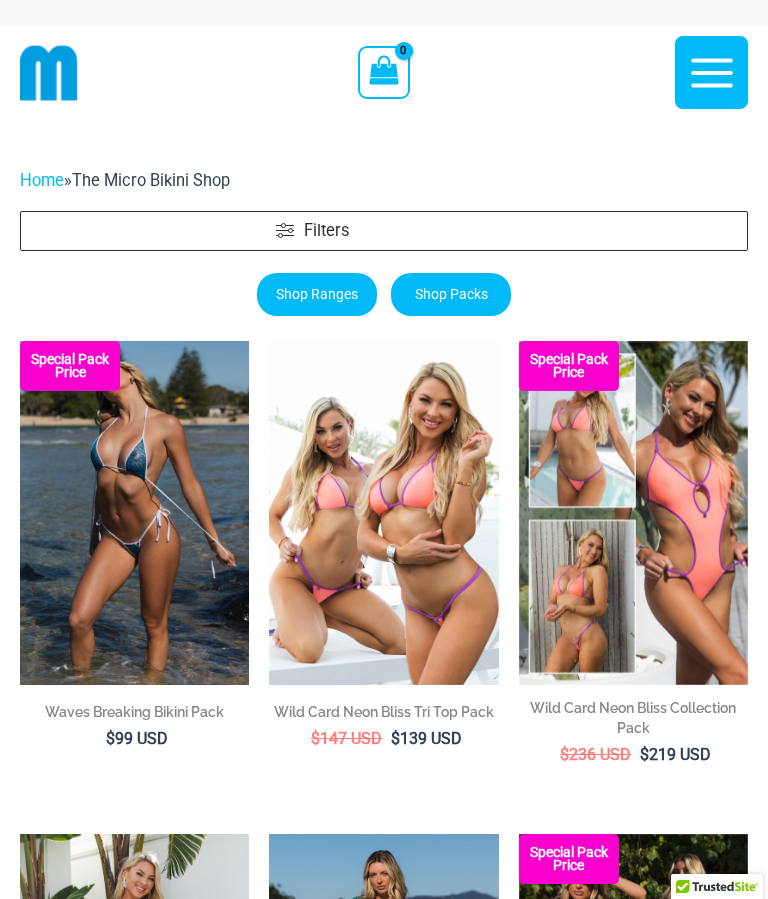 click on "Filters" at bounding box center (384, 231) 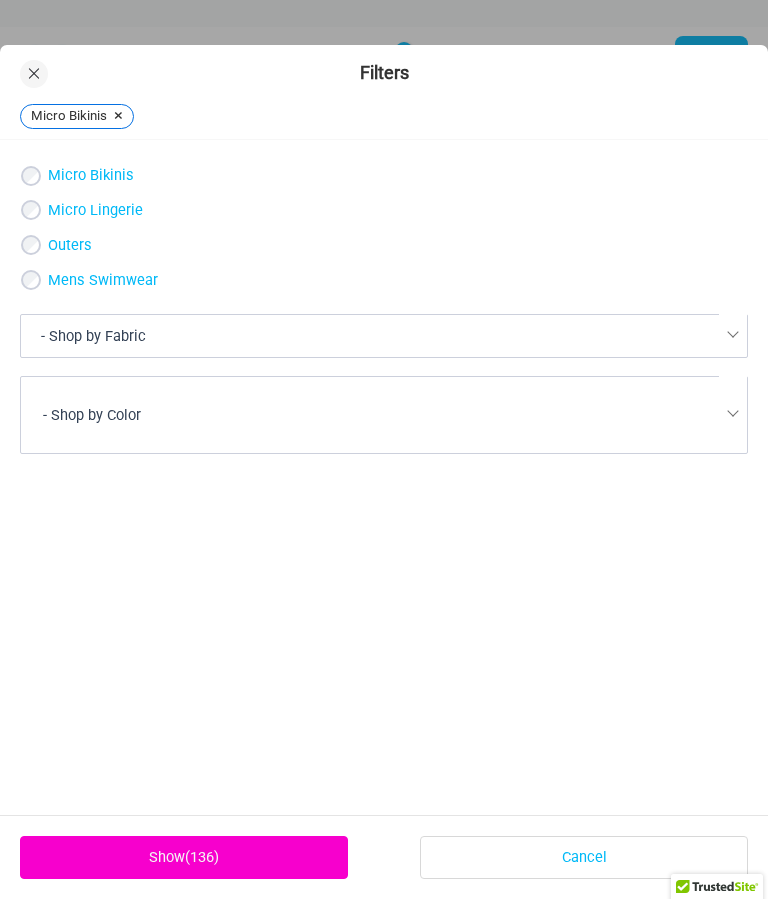 scroll, scrollTop: 0, scrollLeft: 0, axis: both 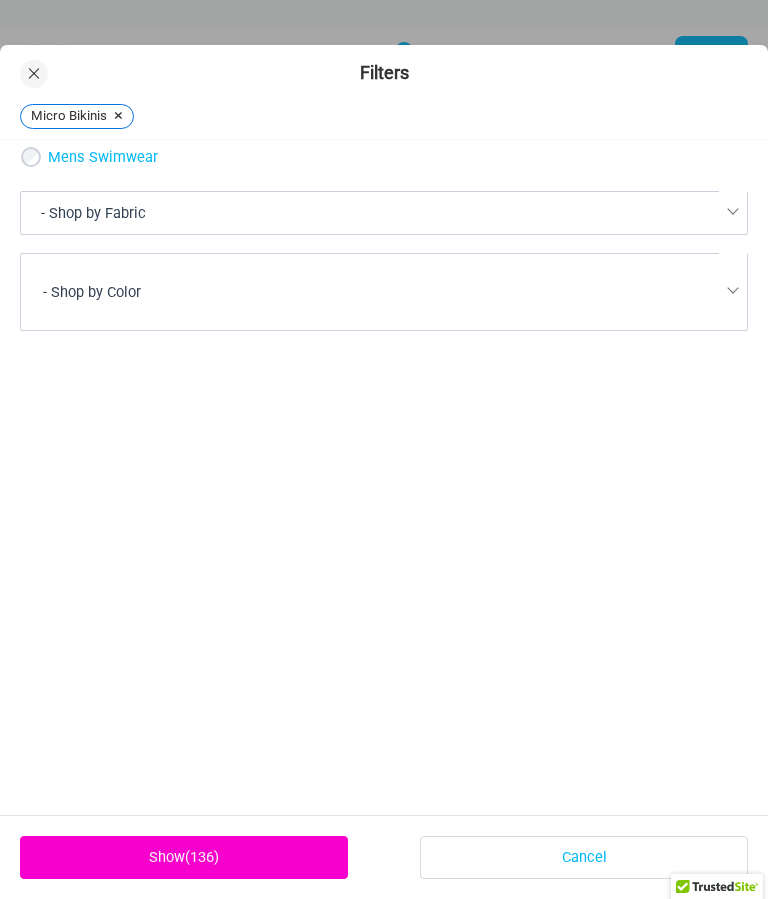 click on "Show  ( 136 )" at bounding box center (184, 857) 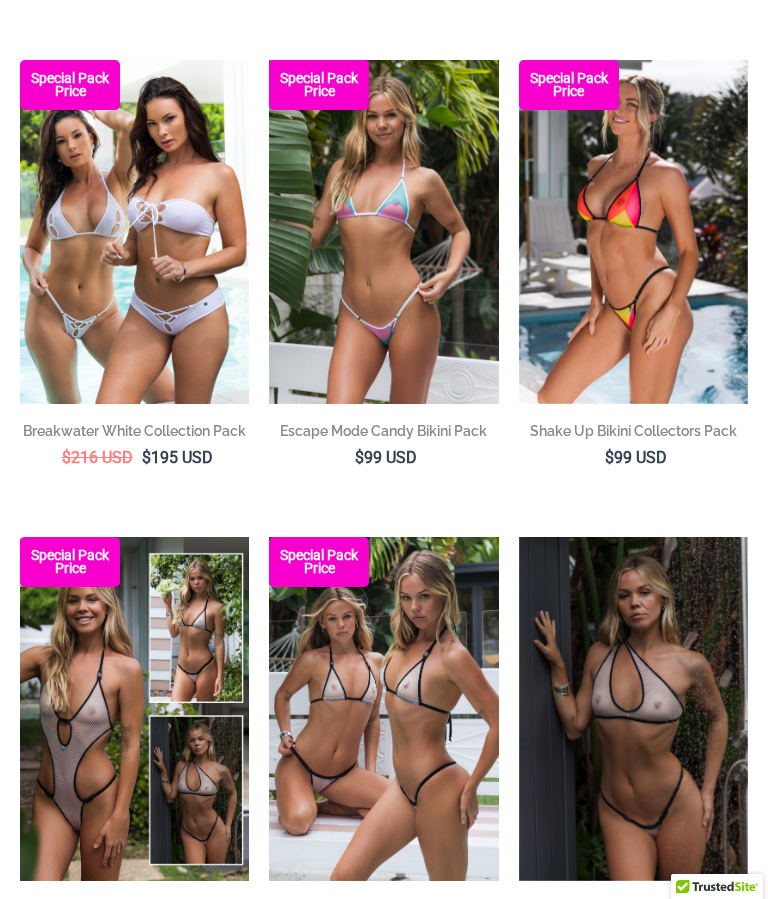 scroll, scrollTop: 3227, scrollLeft: 0, axis: vertical 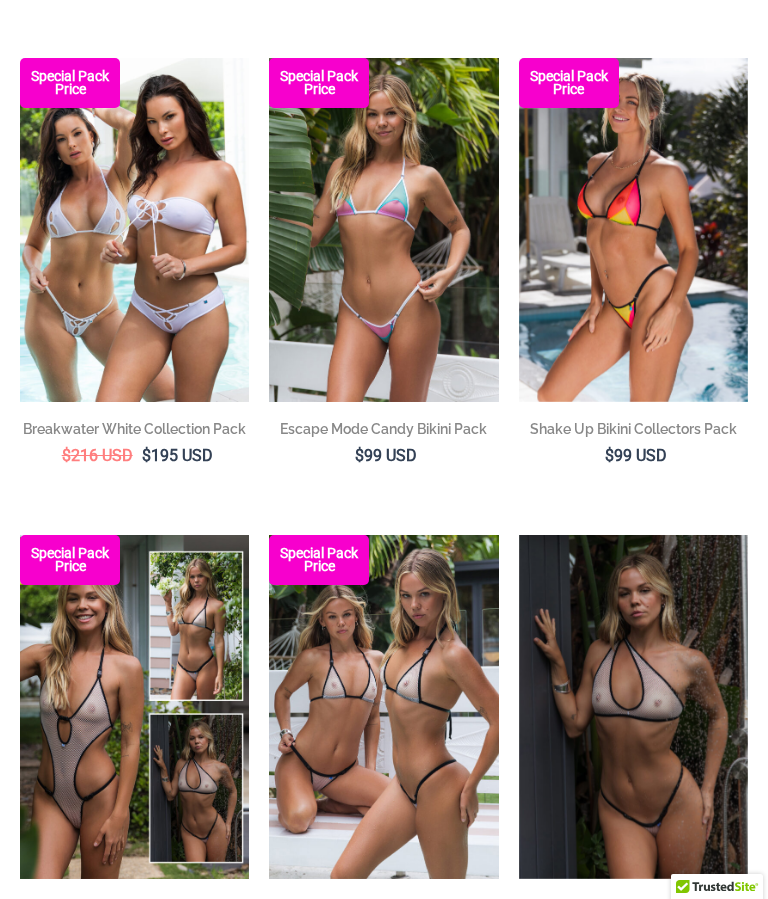click at bounding box center (269, 58) 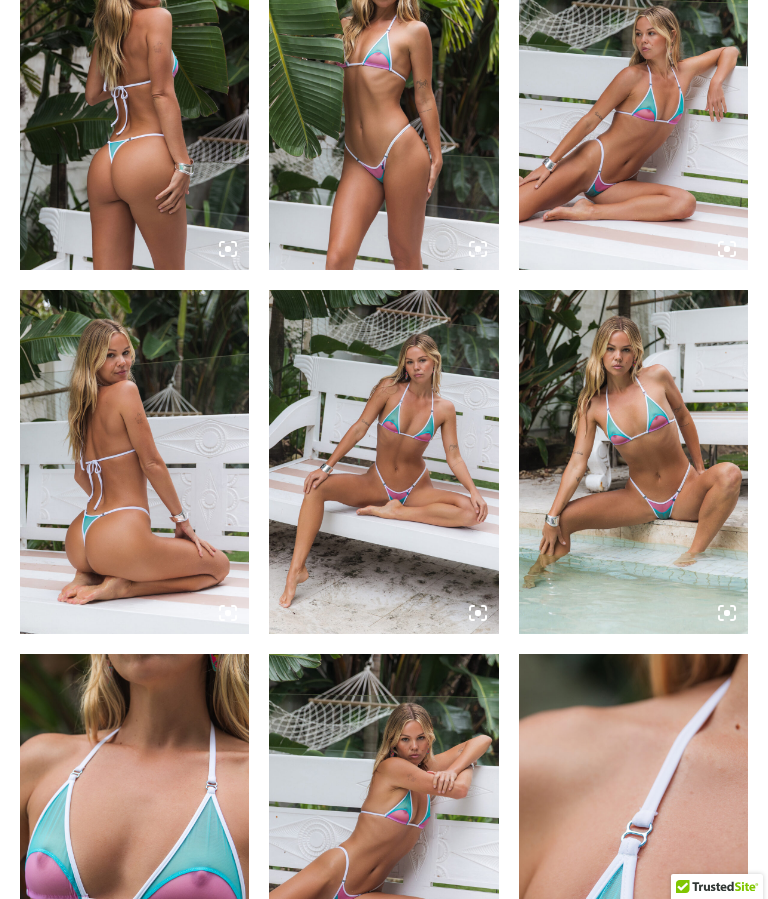 scroll, scrollTop: 1336, scrollLeft: 0, axis: vertical 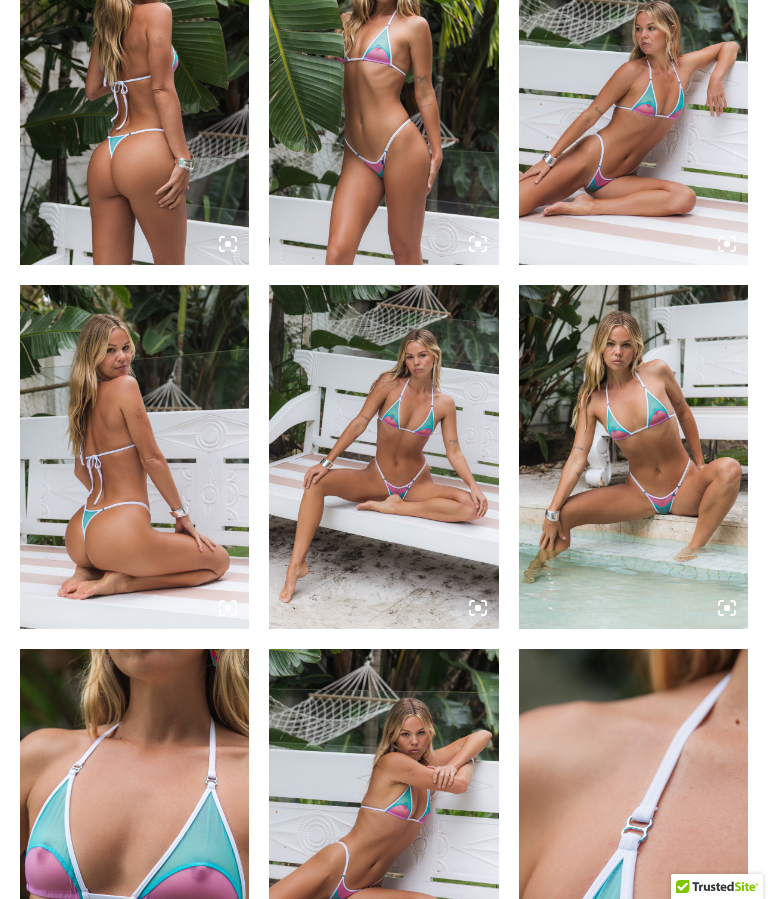 click at bounding box center (633, 457) 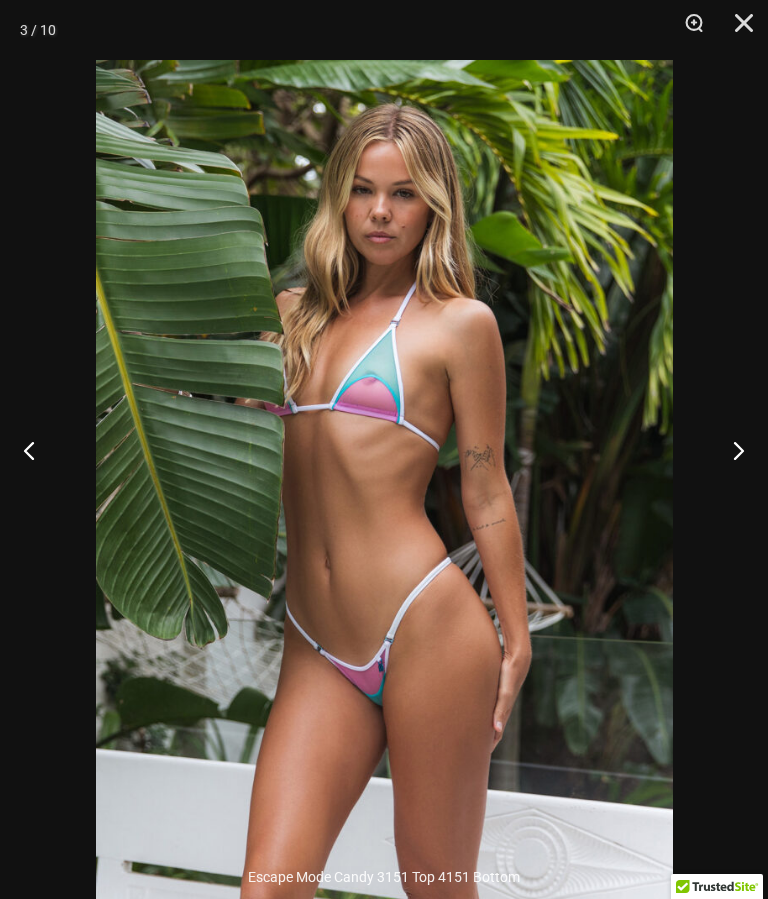click at bounding box center (737, 30) 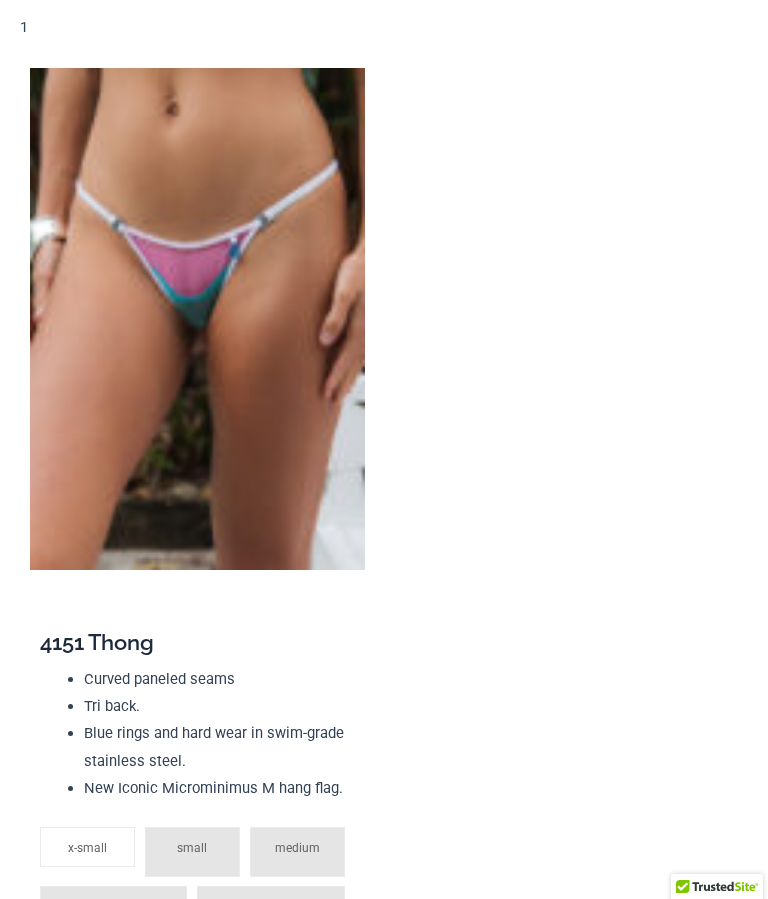 scroll, scrollTop: 4563, scrollLeft: 0, axis: vertical 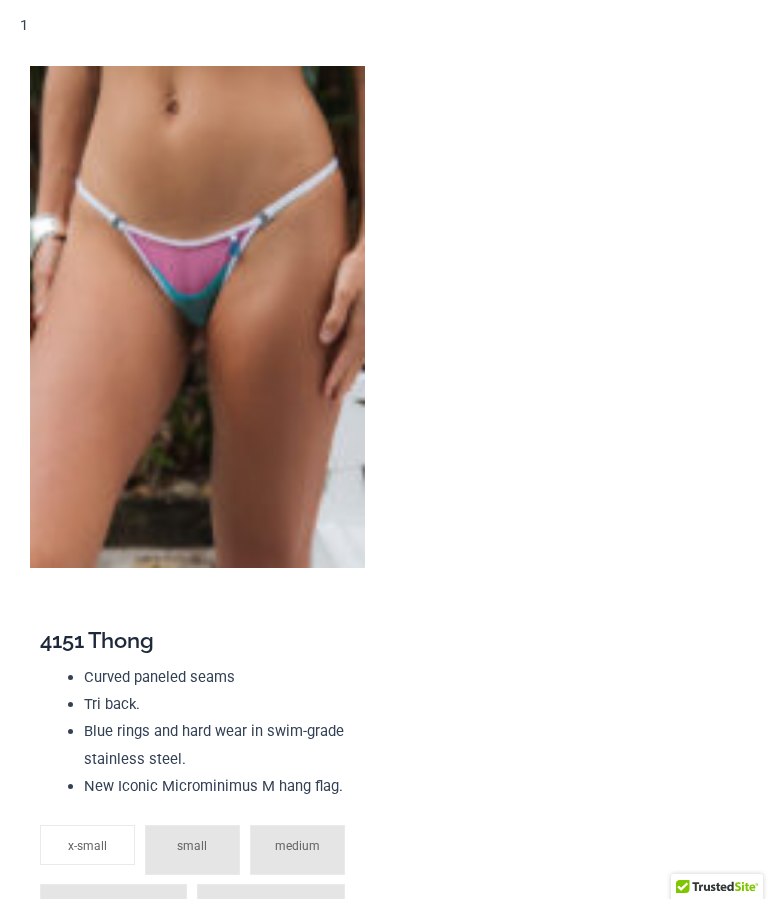 click at bounding box center (197, 317) 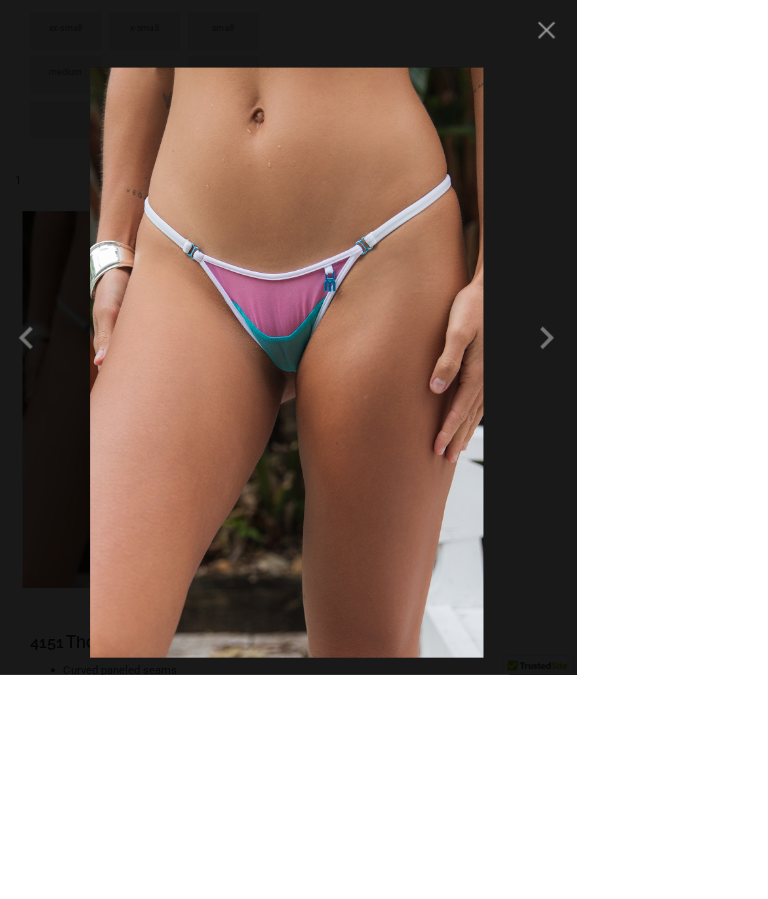 scroll, scrollTop: 4617, scrollLeft: 0, axis: vertical 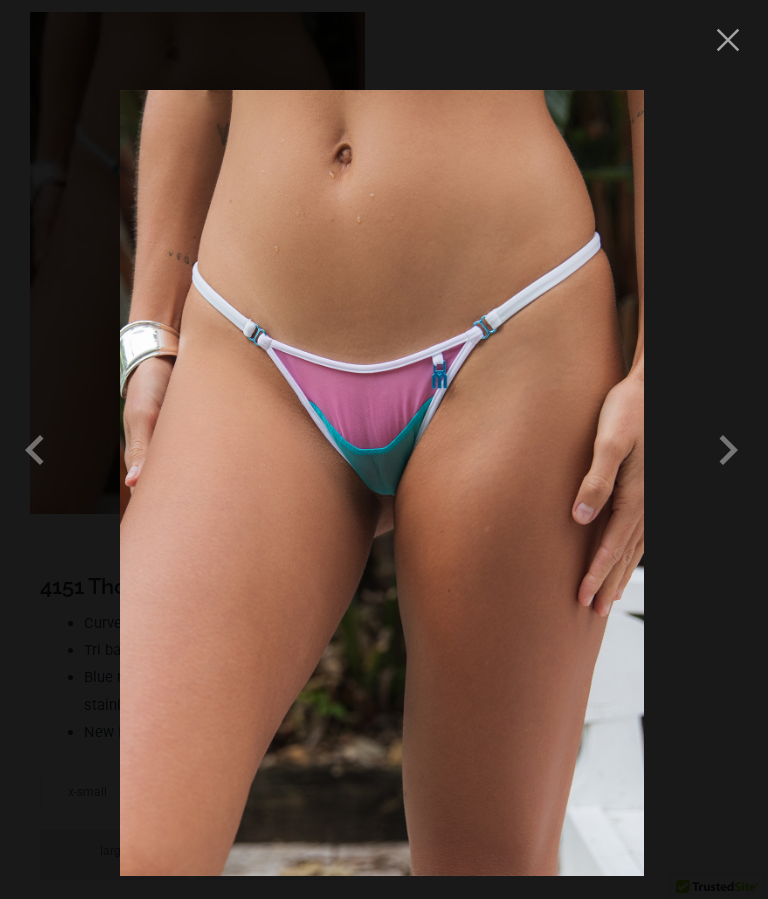 click at bounding box center [728, 40] 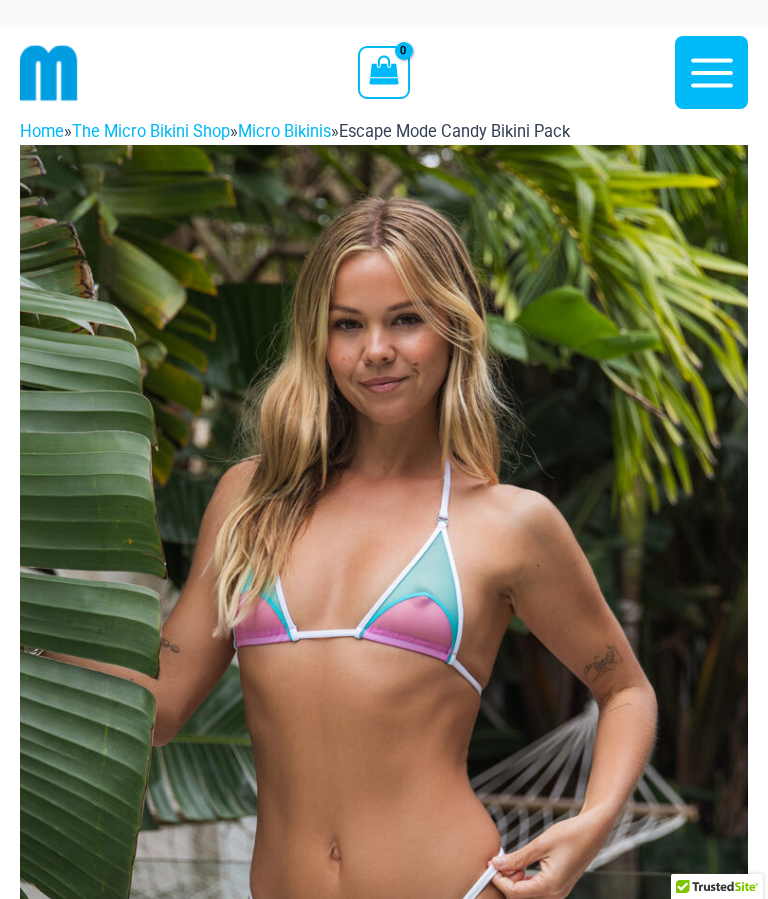 scroll, scrollTop: 0, scrollLeft: 0, axis: both 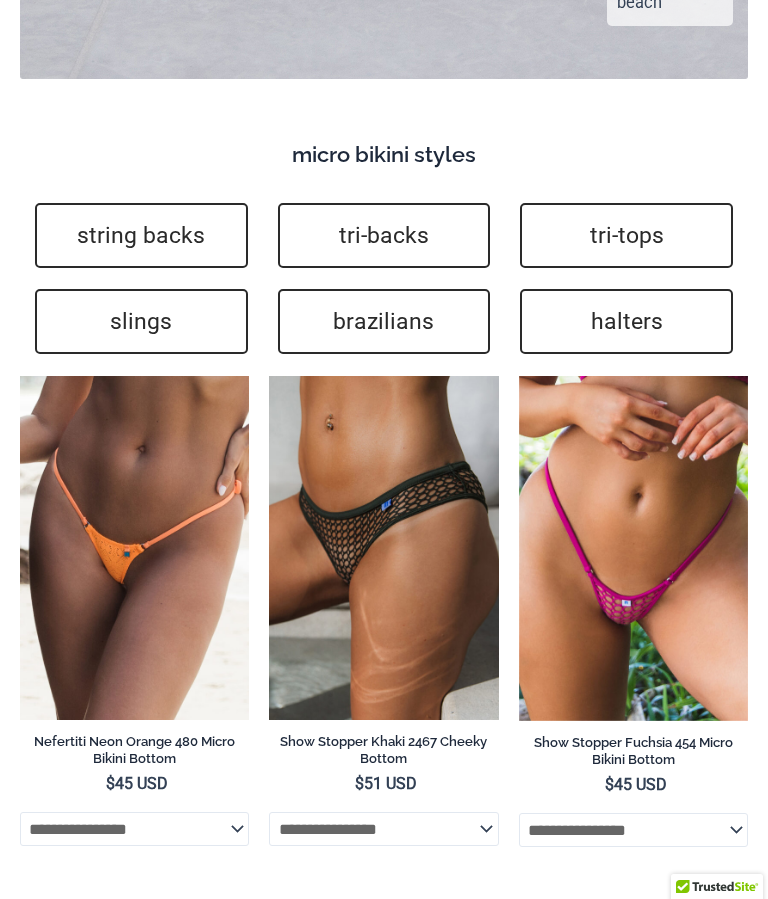 click on "slings" at bounding box center [141, 321] 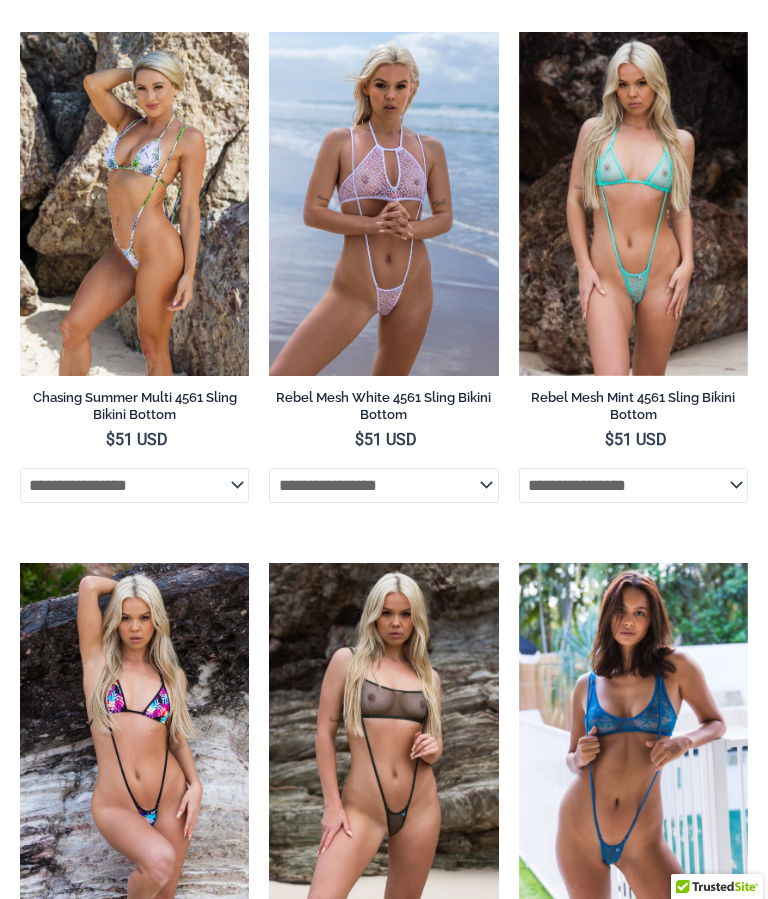 scroll, scrollTop: 2459, scrollLeft: 0, axis: vertical 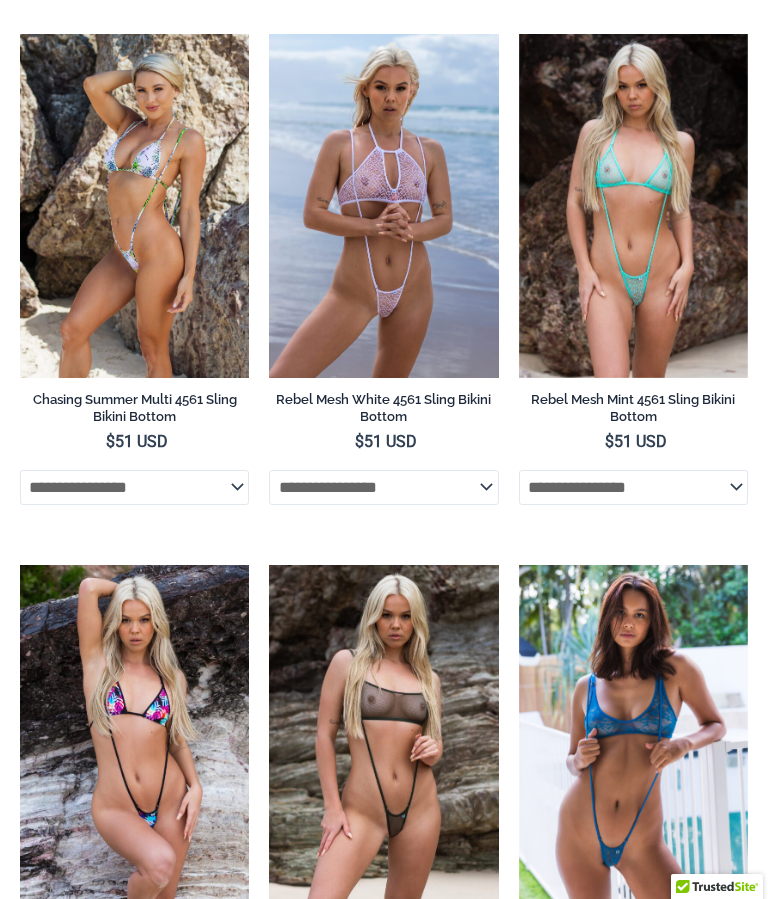 click at bounding box center (519, 34) 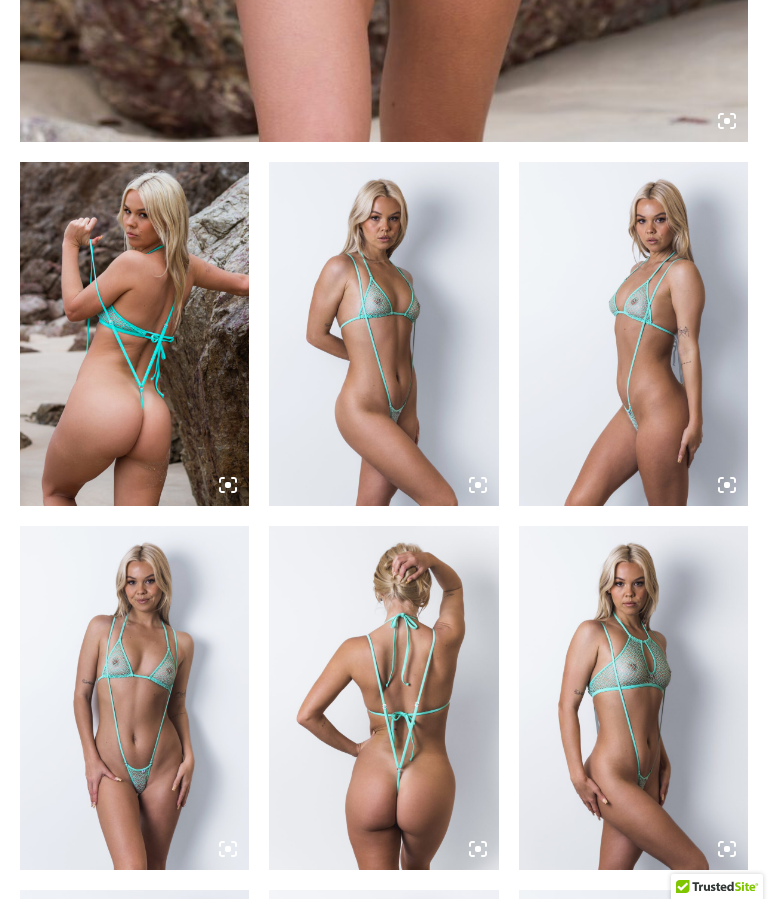 scroll, scrollTop: 1099, scrollLeft: 0, axis: vertical 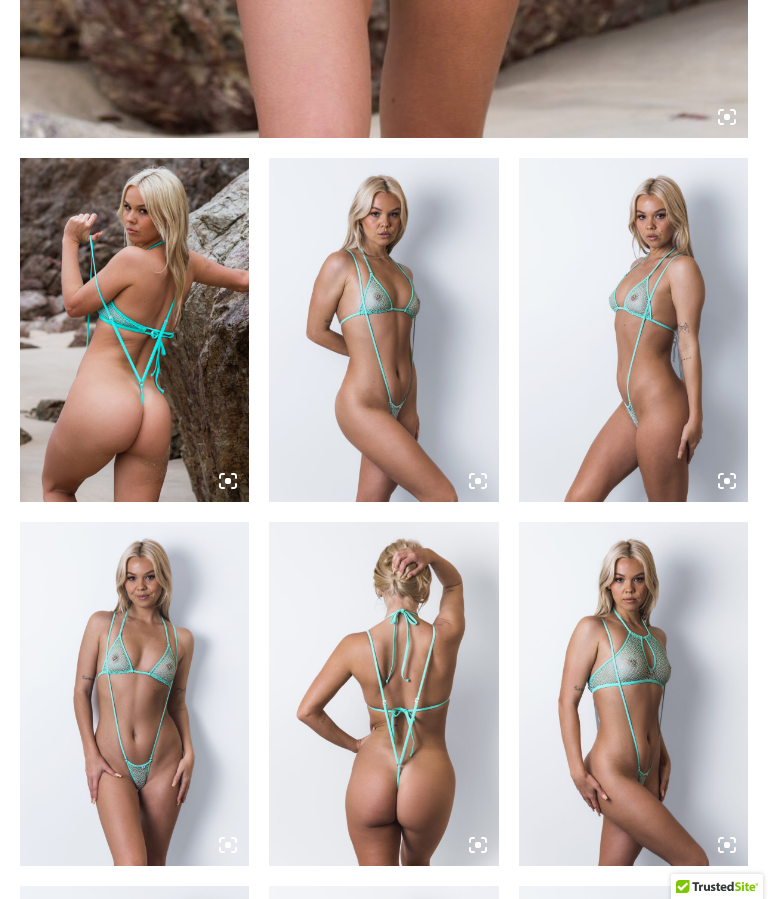 click at bounding box center (134, 330) 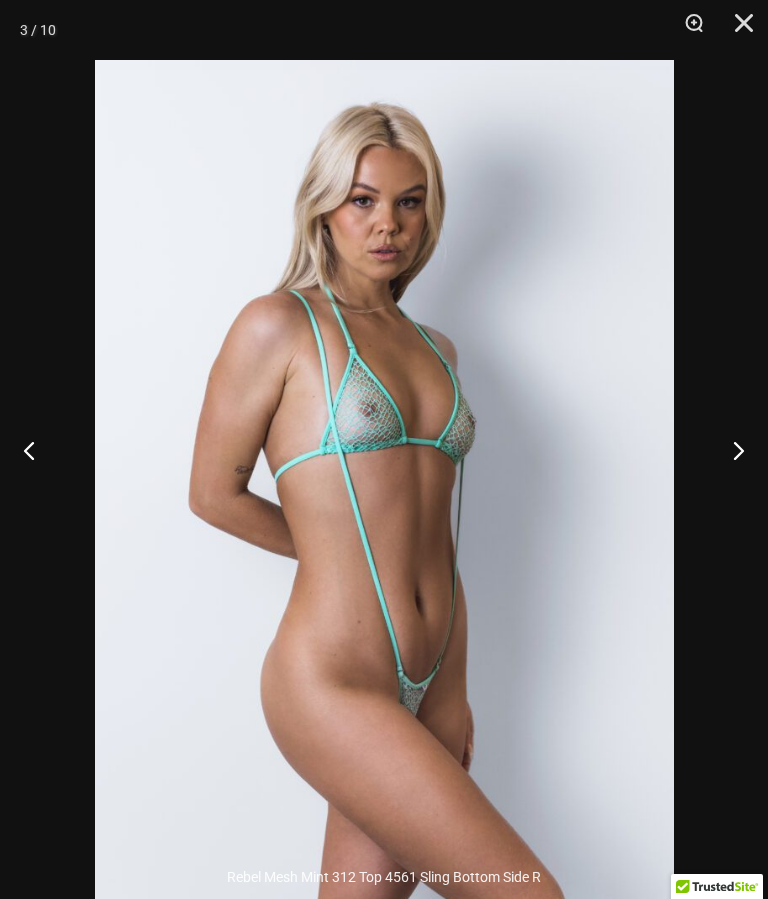 click at bounding box center (737, 30) 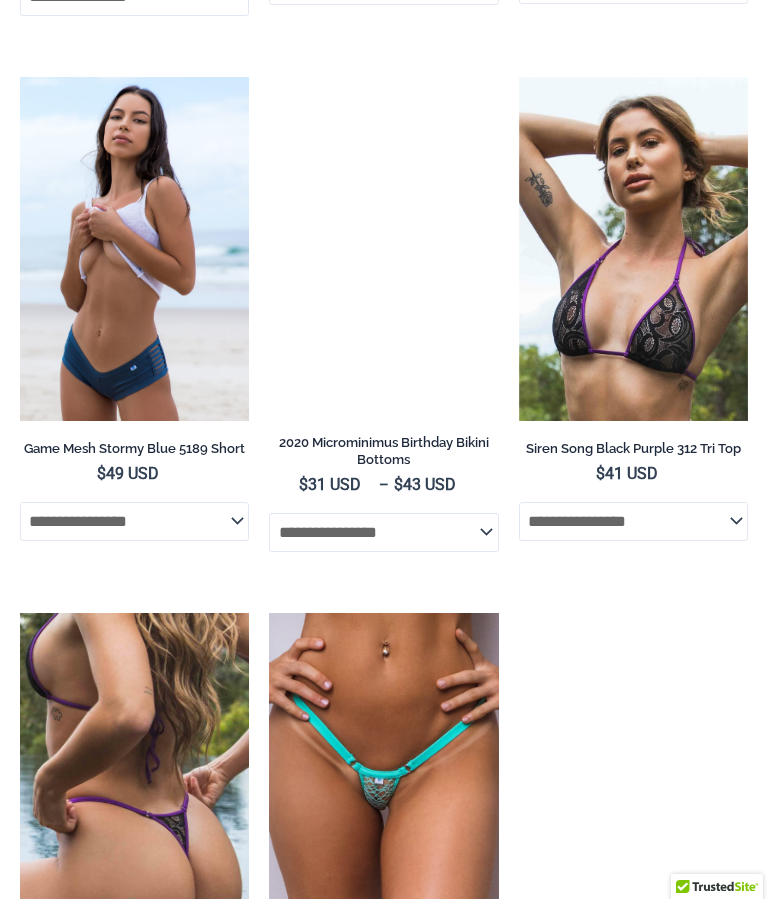 scroll, scrollTop: 5970, scrollLeft: 0, axis: vertical 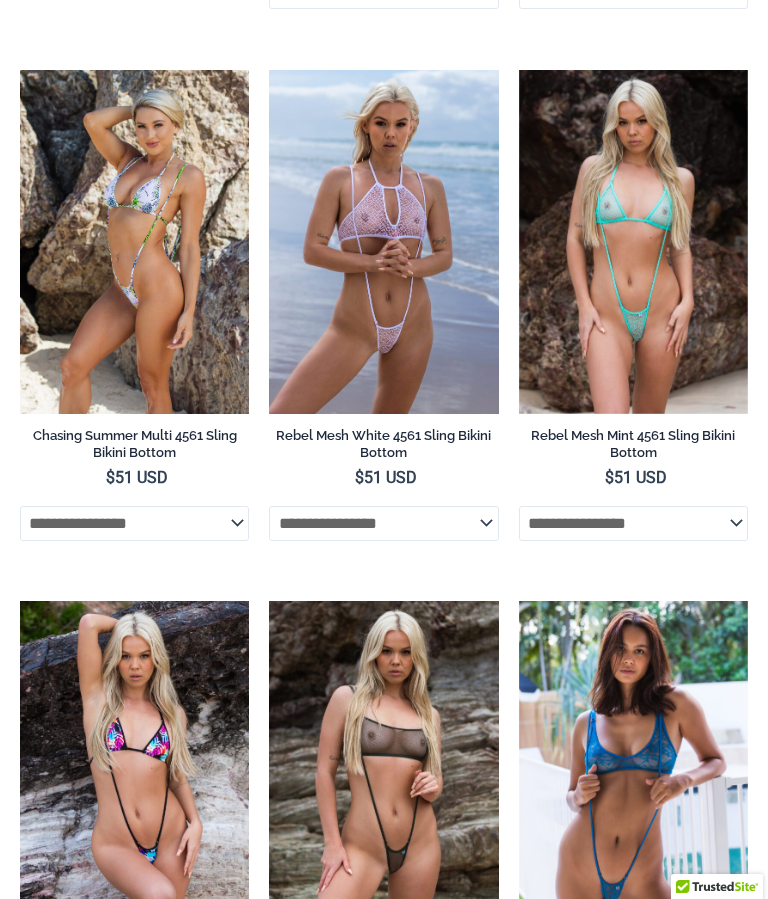 click at bounding box center [269, 70] 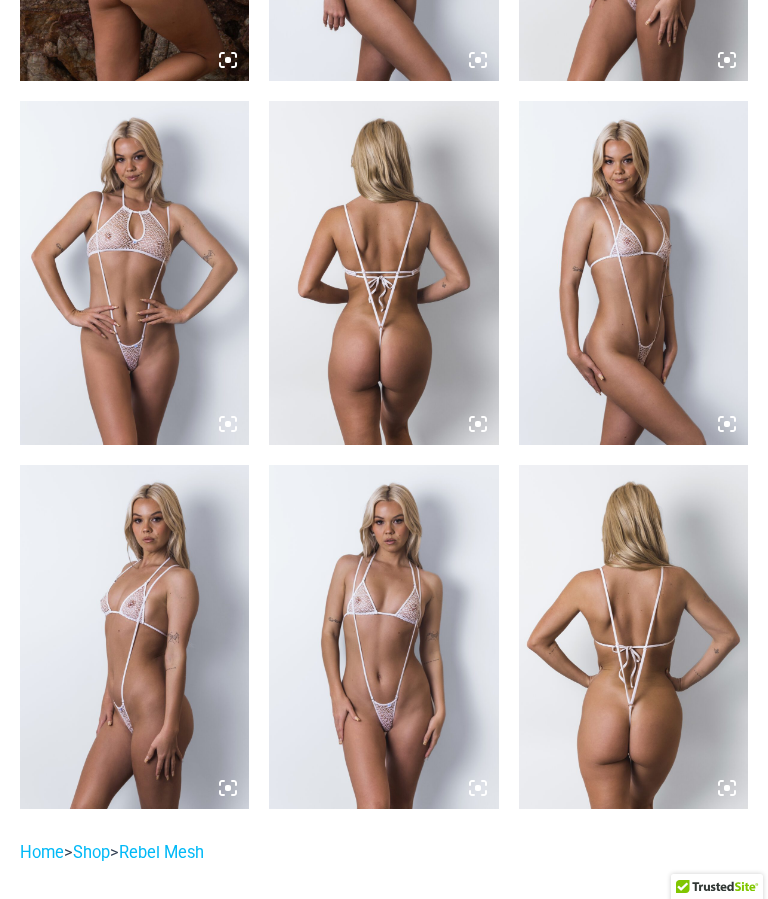 scroll, scrollTop: 1525, scrollLeft: 0, axis: vertical 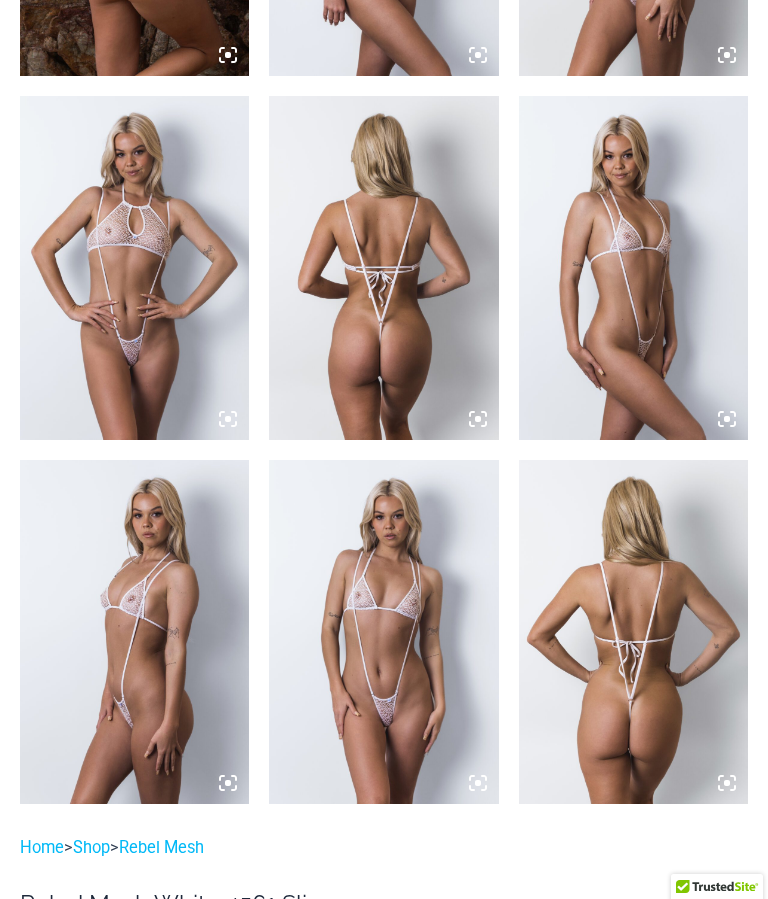 click at bounding box center (383, 632) 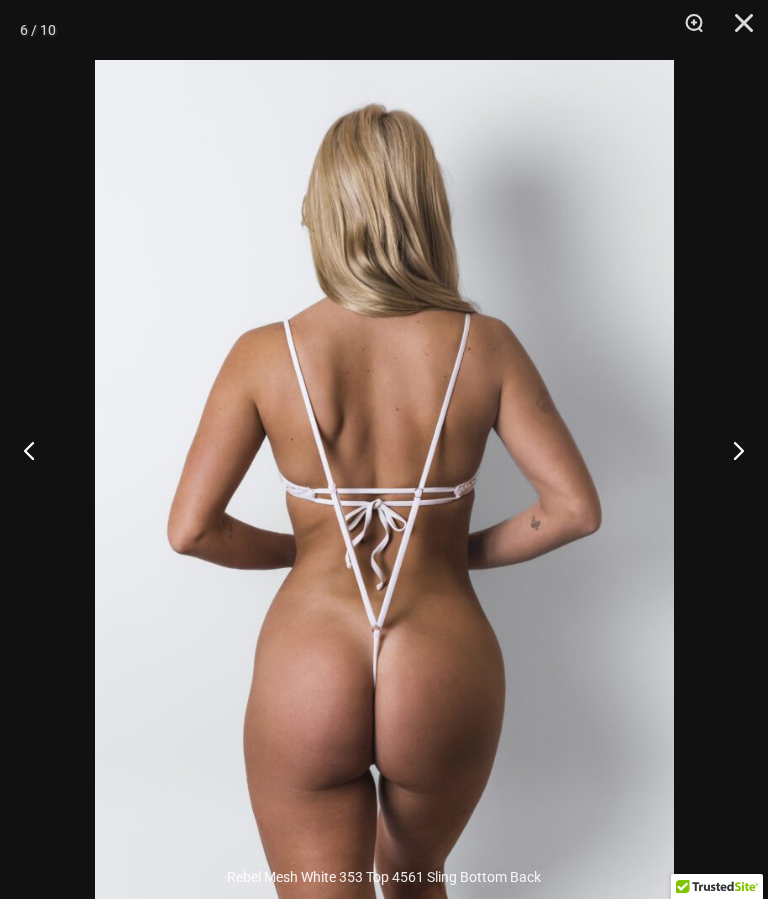 click at bounding box center [737, 30] 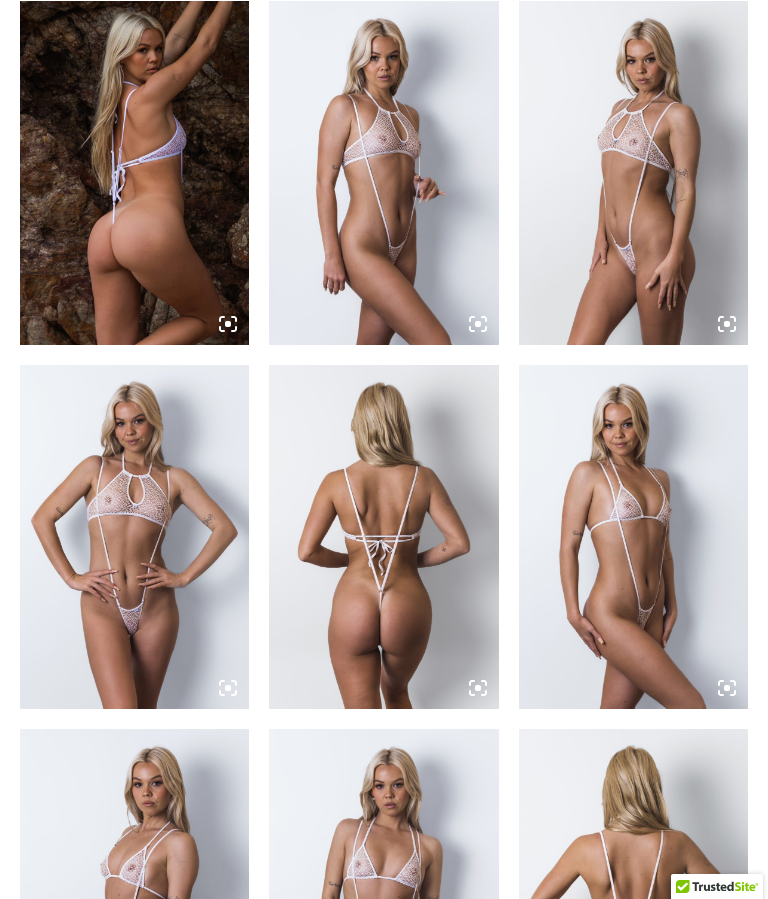 scroll, scrollTop: 1239, scrollLeft: 0, axis: vertical 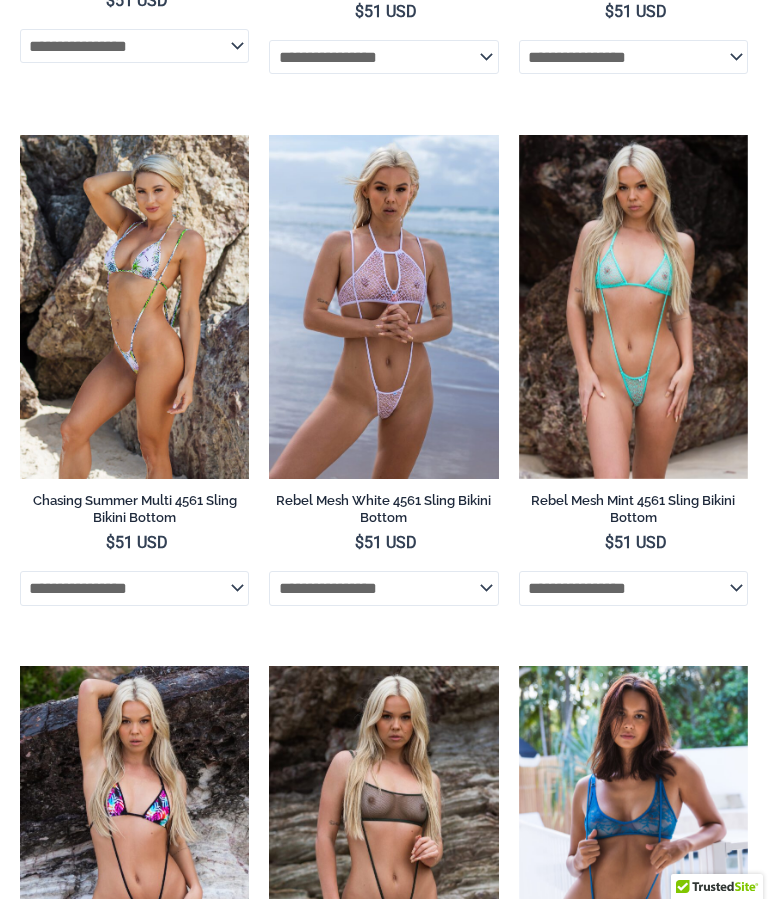 click at bounding box center (20, 135) 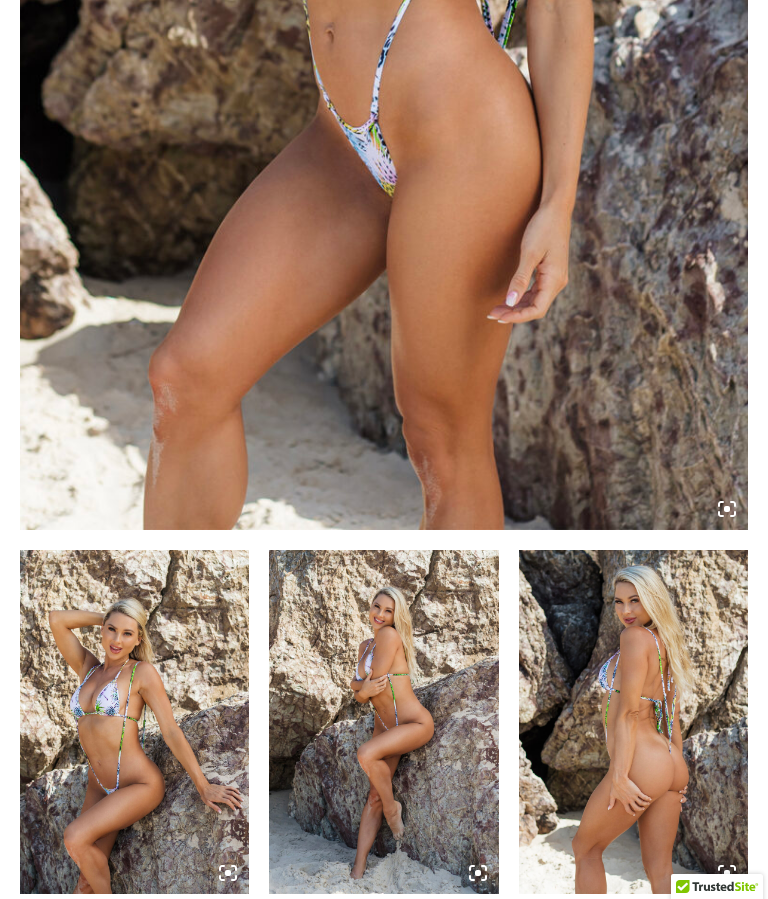 scroll, scrollTop: 690, scrollLeft: 0, axis: vertical 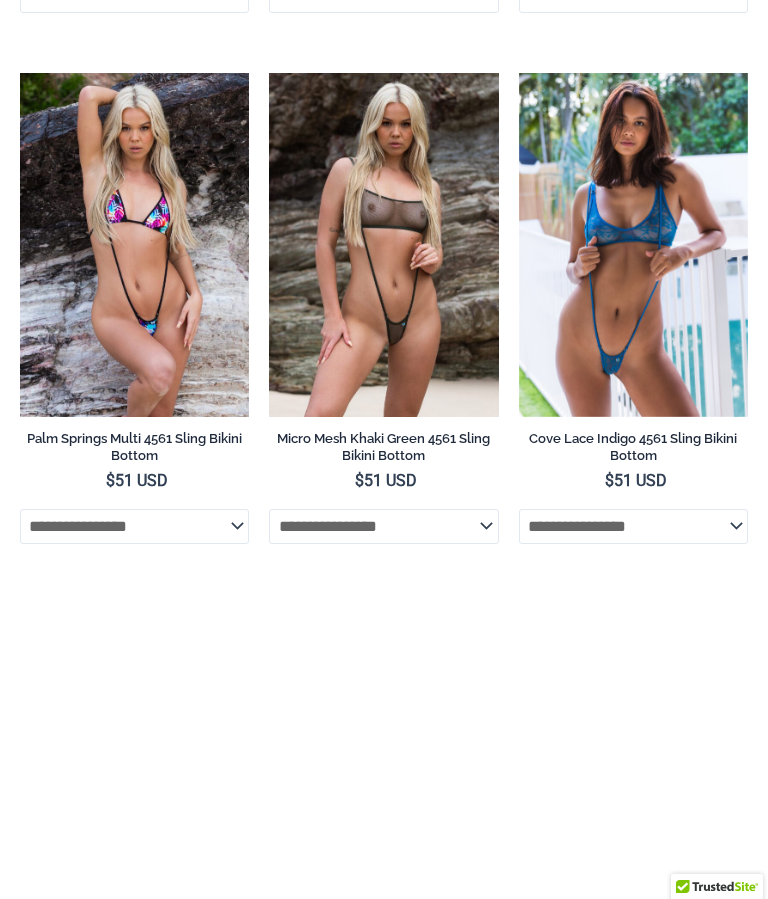 click at bounding box center (20, 73) 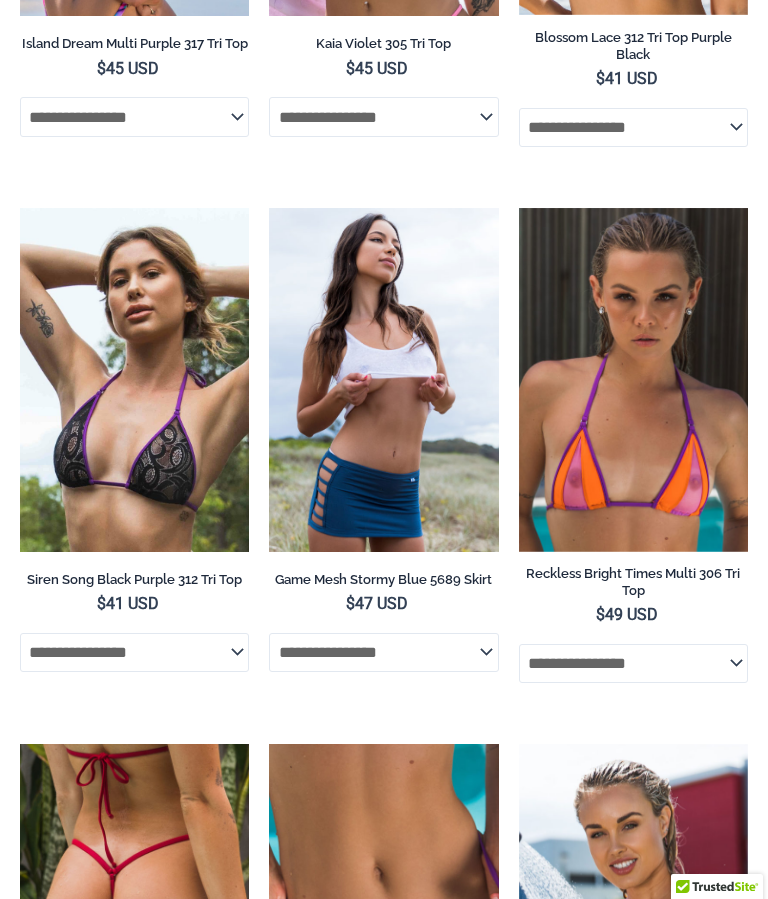 scroll, scrollTop: 5613, scrollLeft: 0, axis: vertical 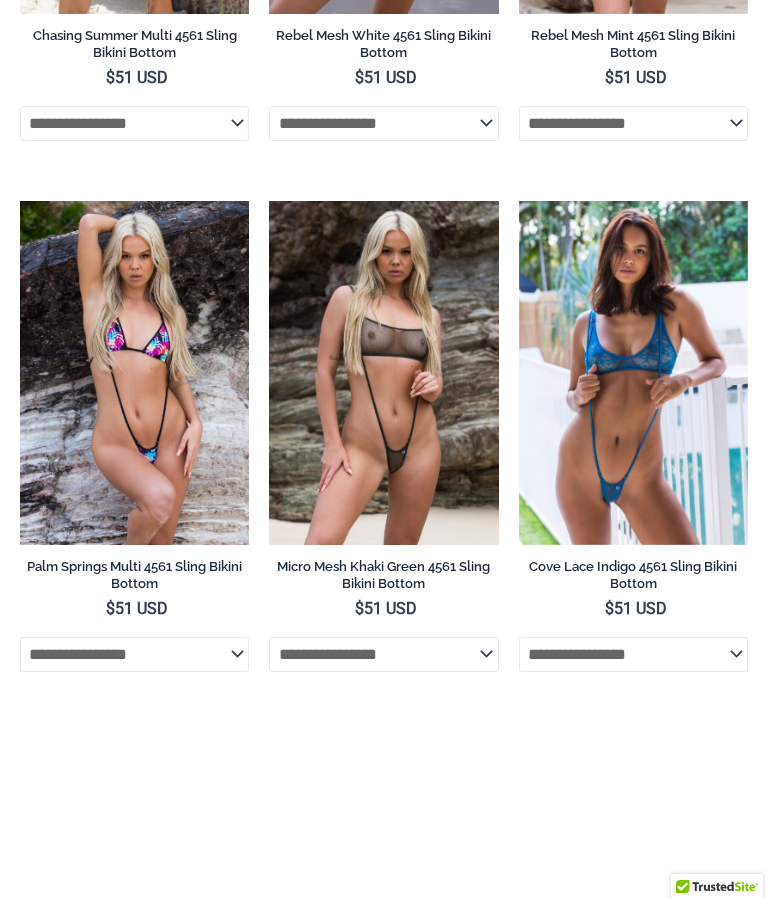 click at bounding box center (269, 201) 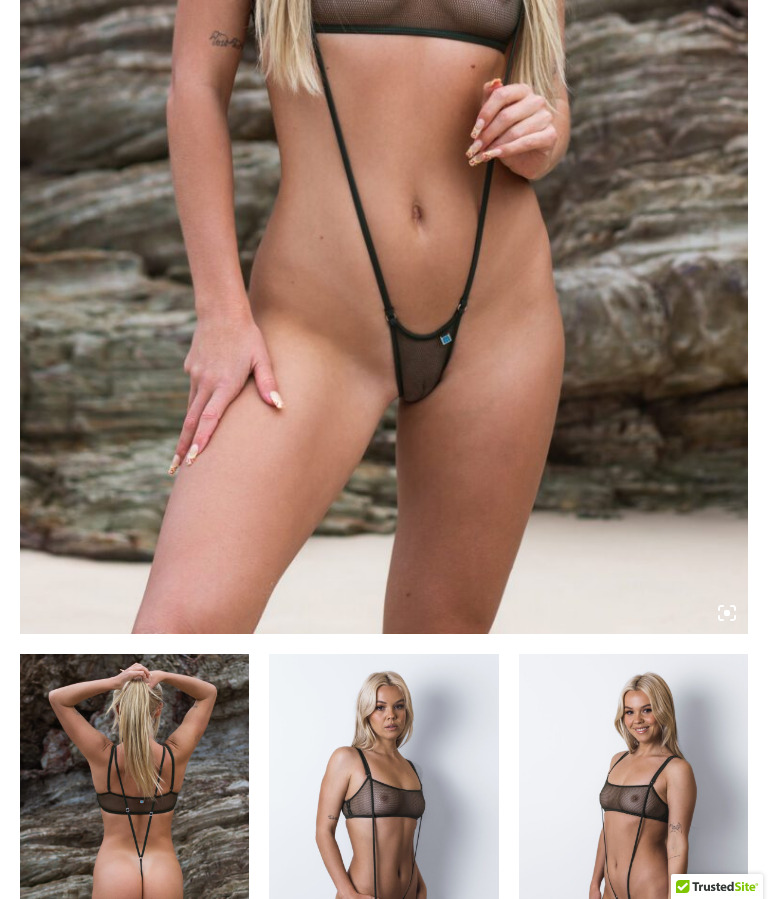 scroll, scrollTop: 598, scrollLeft: 0, axis: vertical 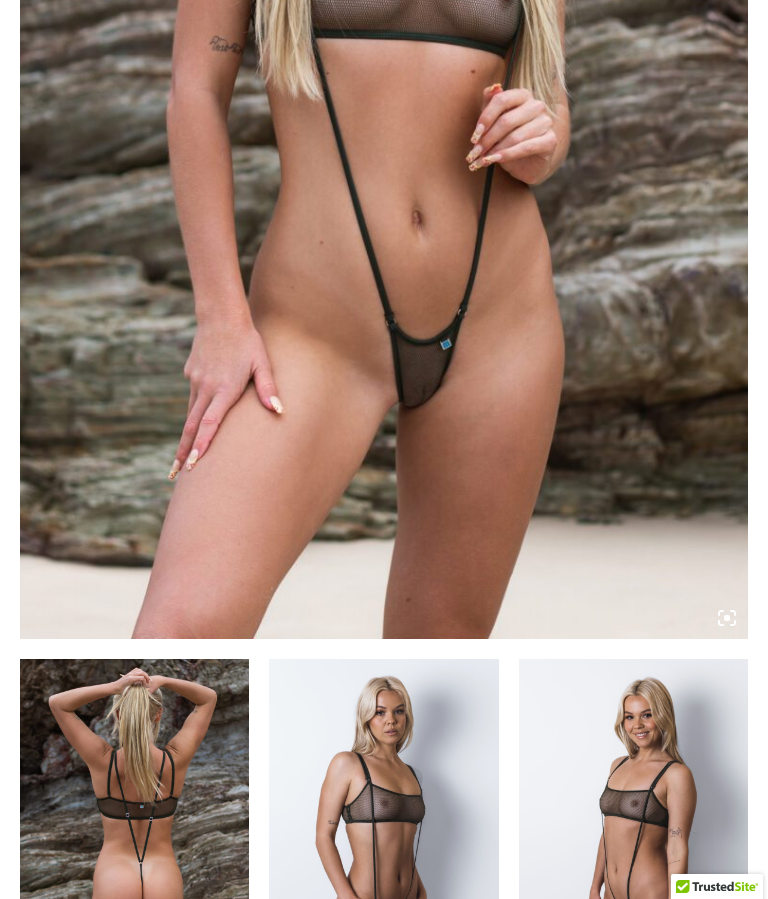 click at bounding box center (384, 93) 